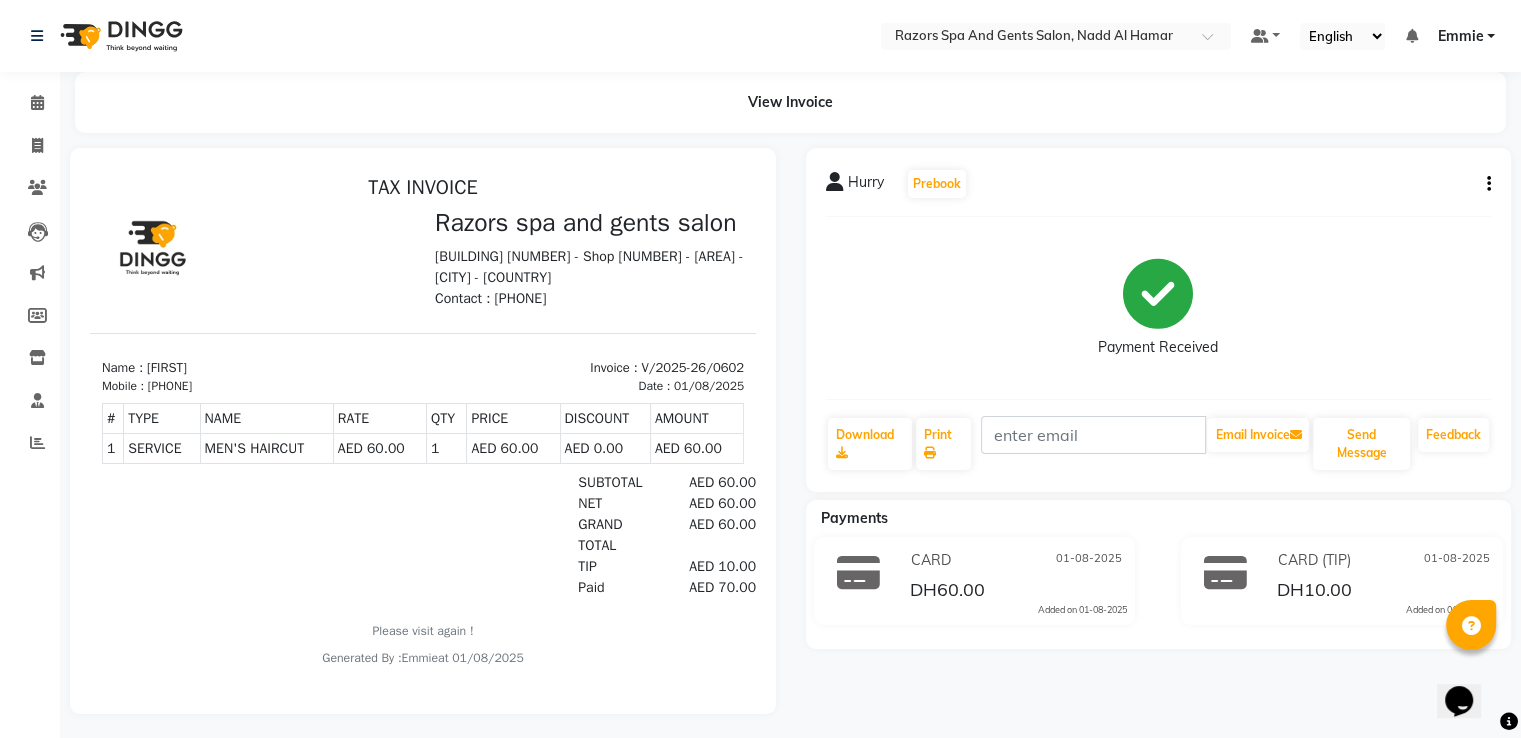 scroll, scrollTop: 0, scrollLeft: 0, axis: both 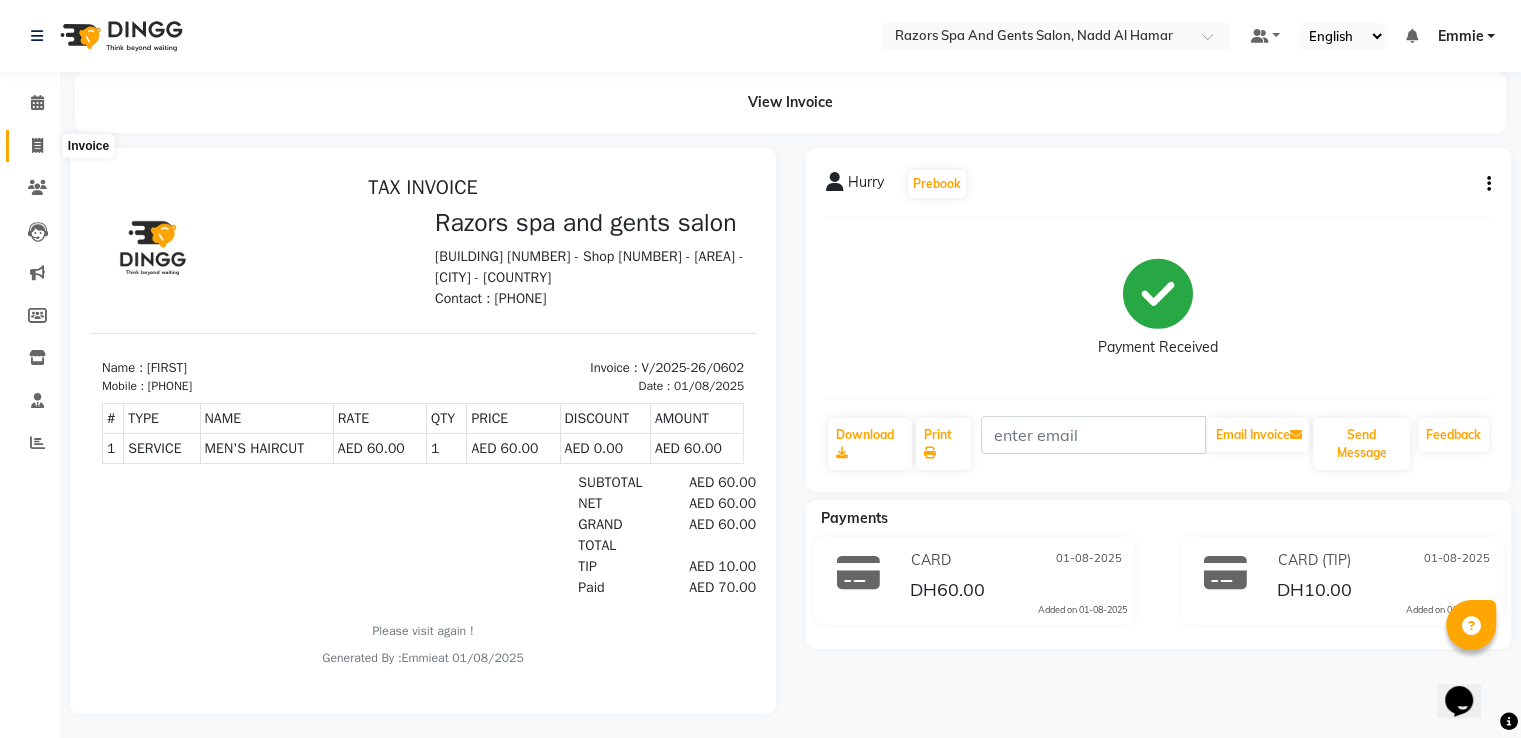 click 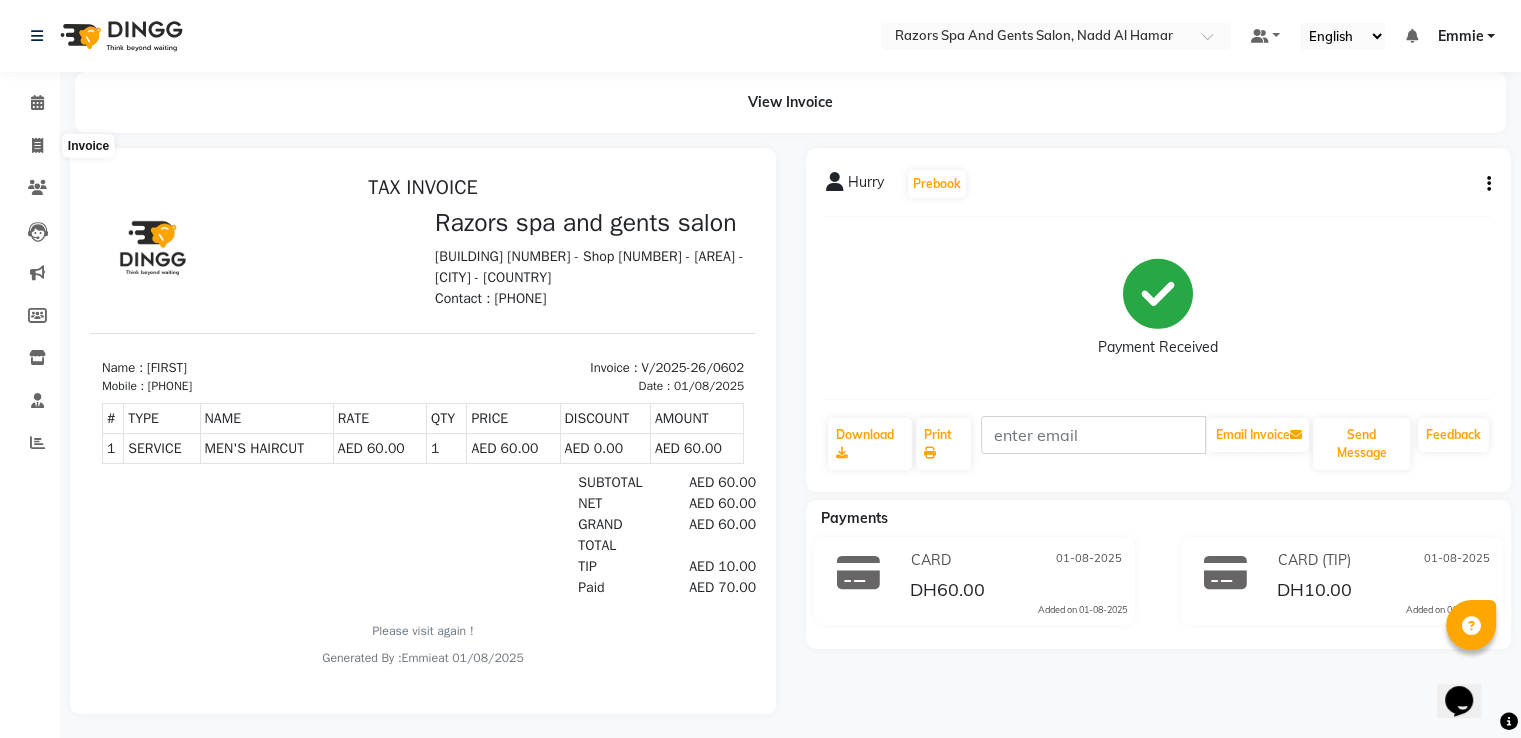select on "service" 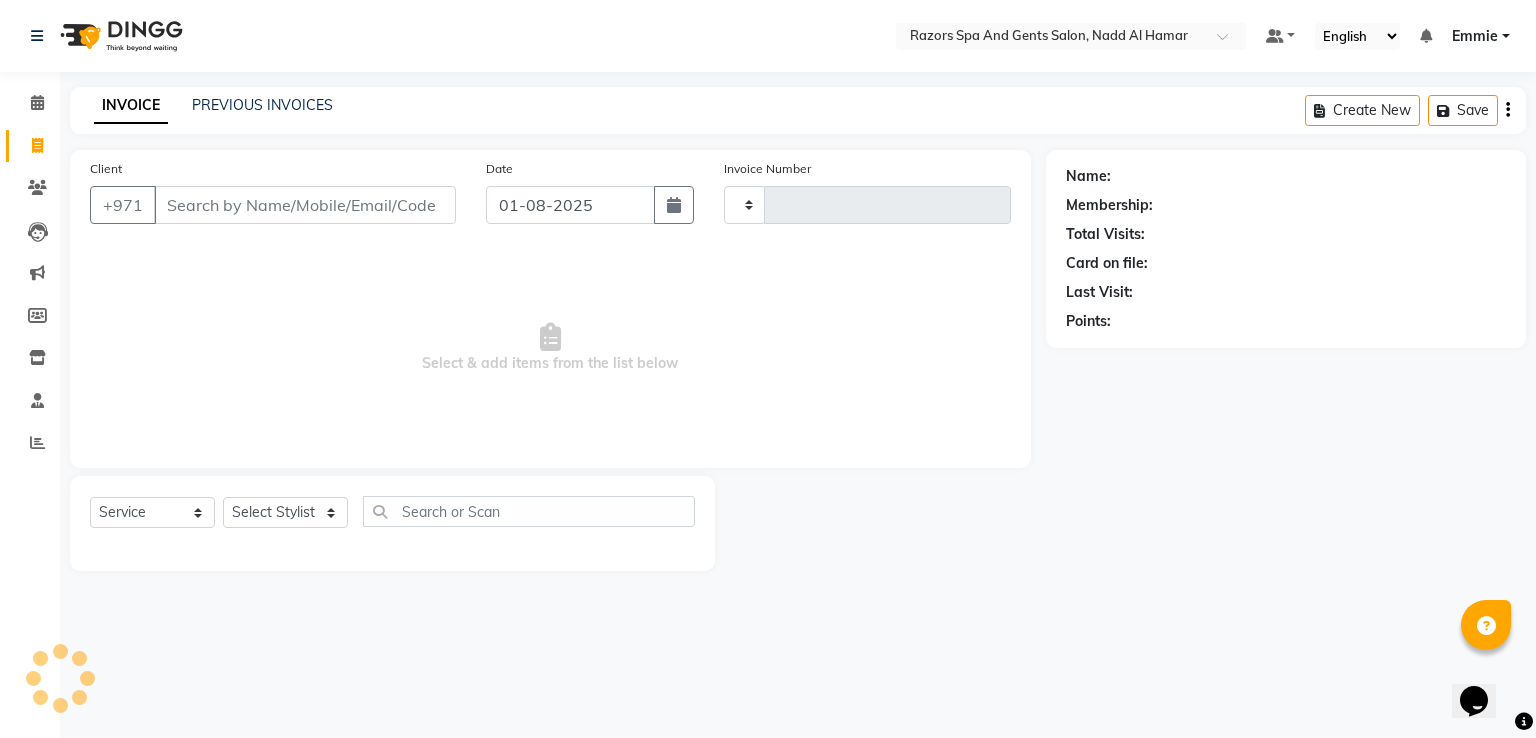 type on "0603" 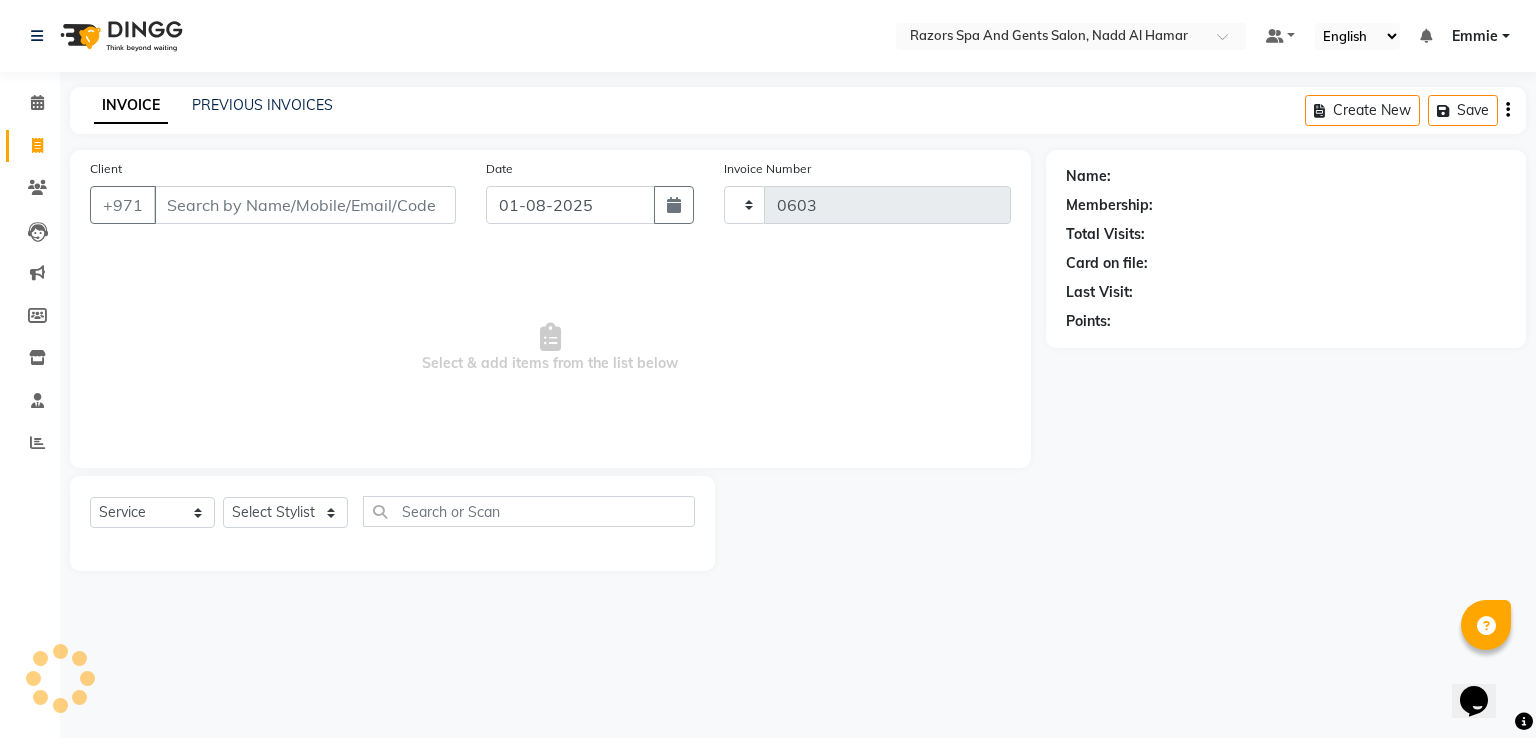select on "8419" 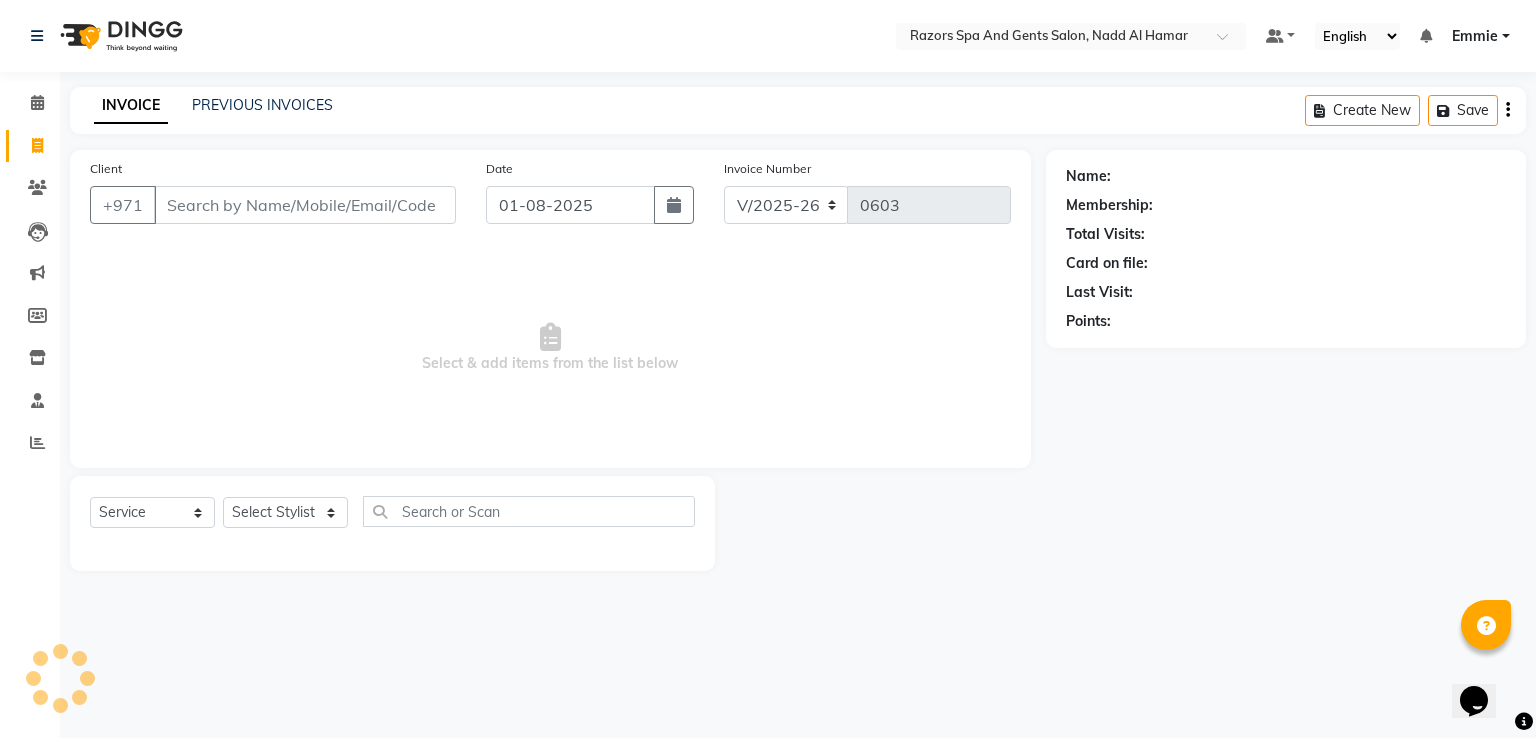 click on "Client" at bounding box center (305, 205) 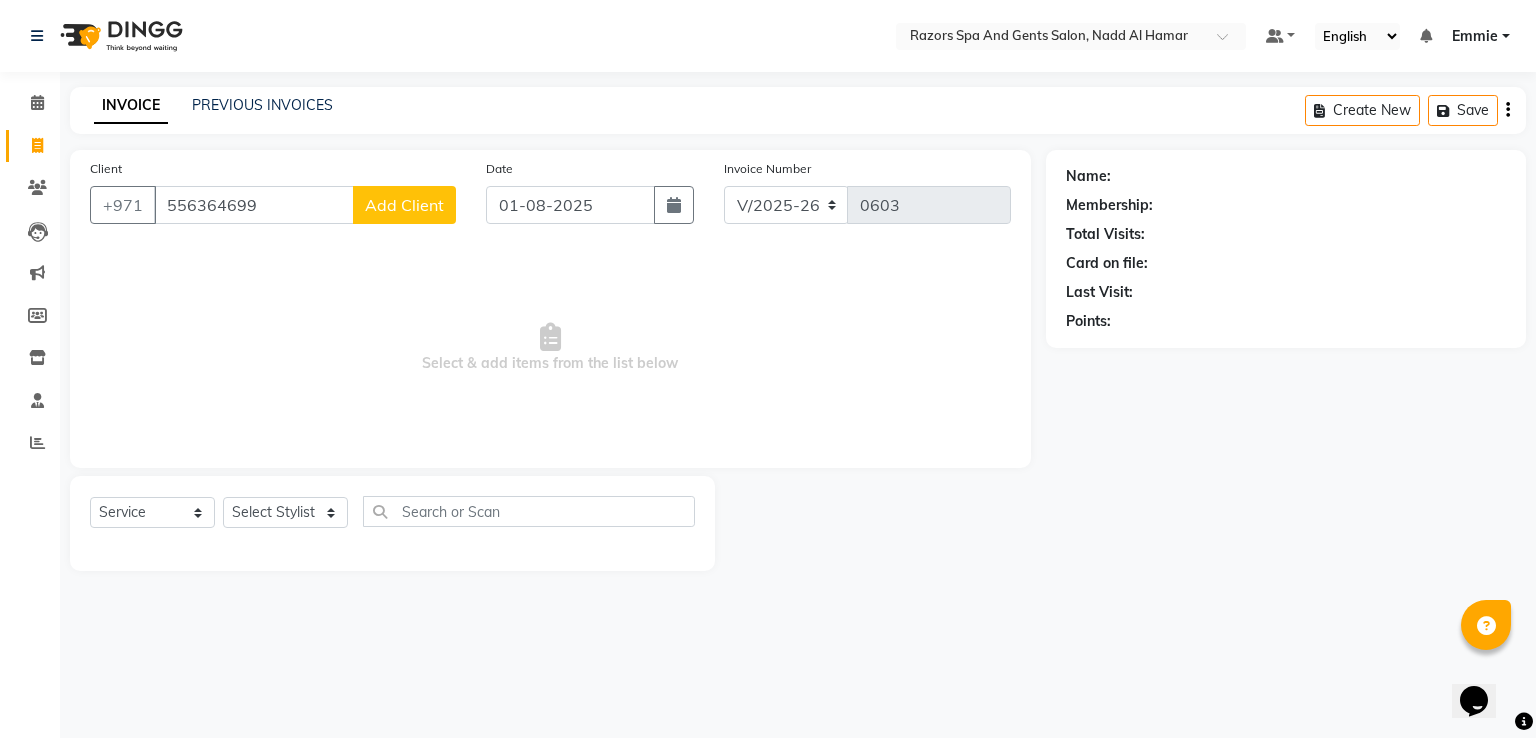 type on "556364699" 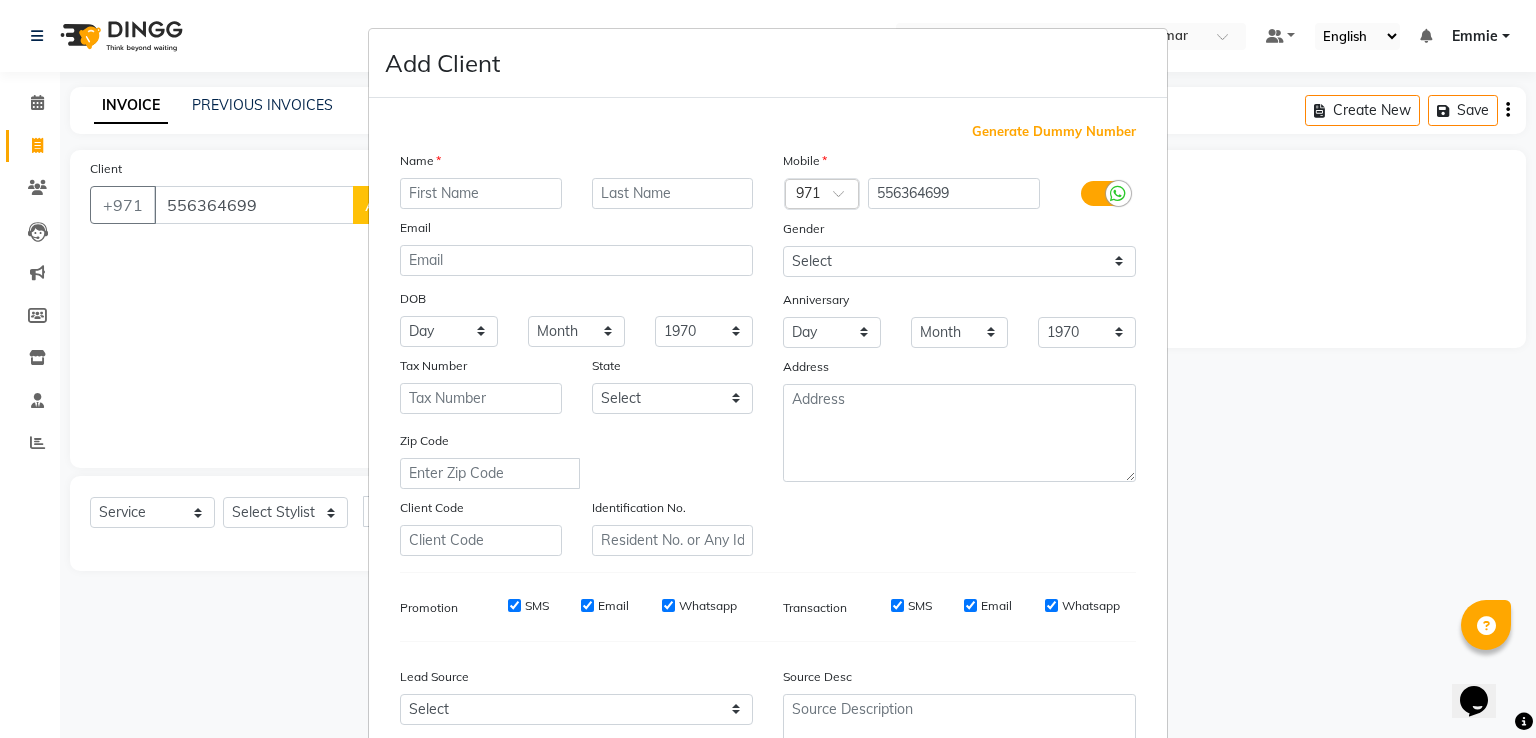 click at bounding box center (481, 193) 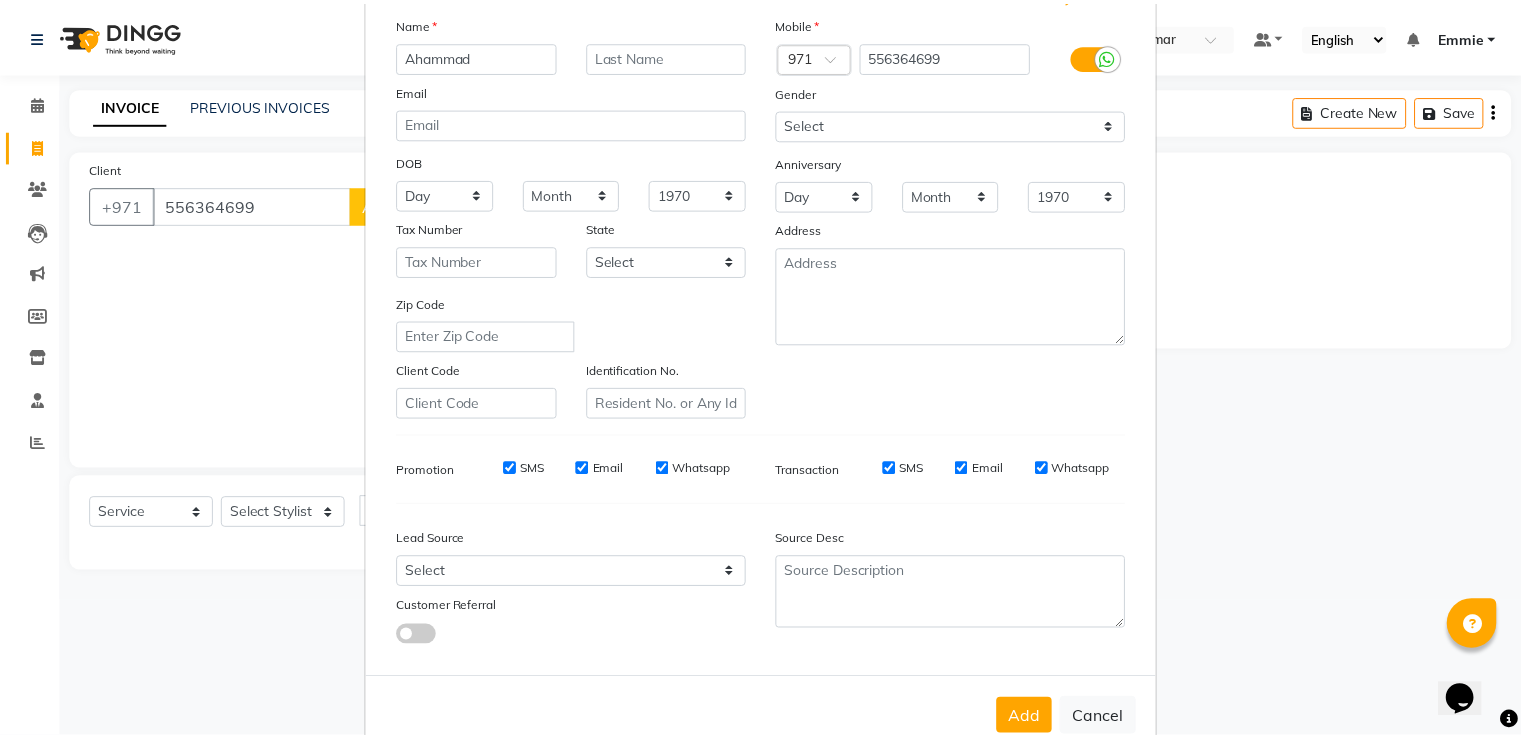 scroll, scrollTop: 195, scrollLeft: 0, axis: vertical 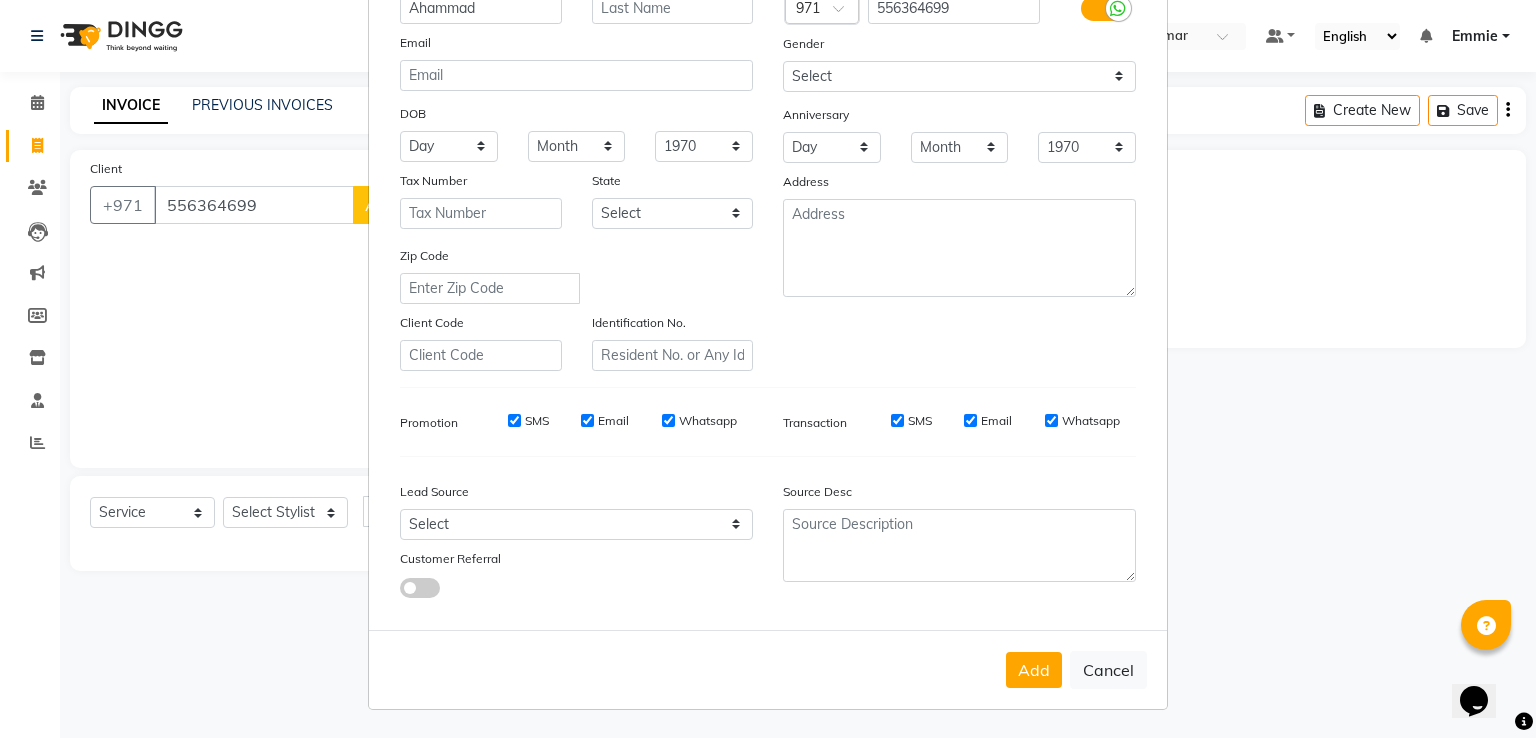 type on "Ahammad" 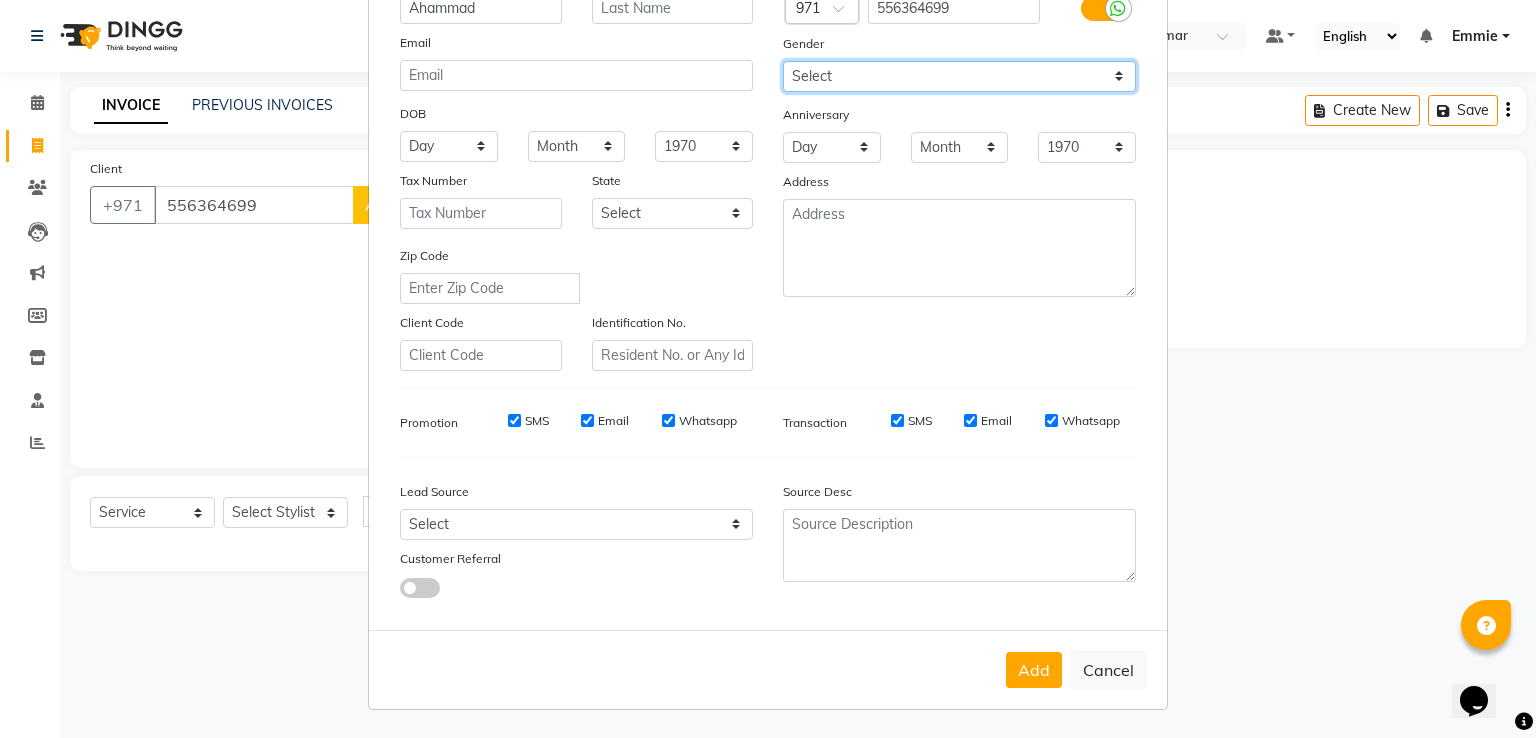 click on "Select Male Female Other Prefer Not To Say" at bounding box center [959, 76] 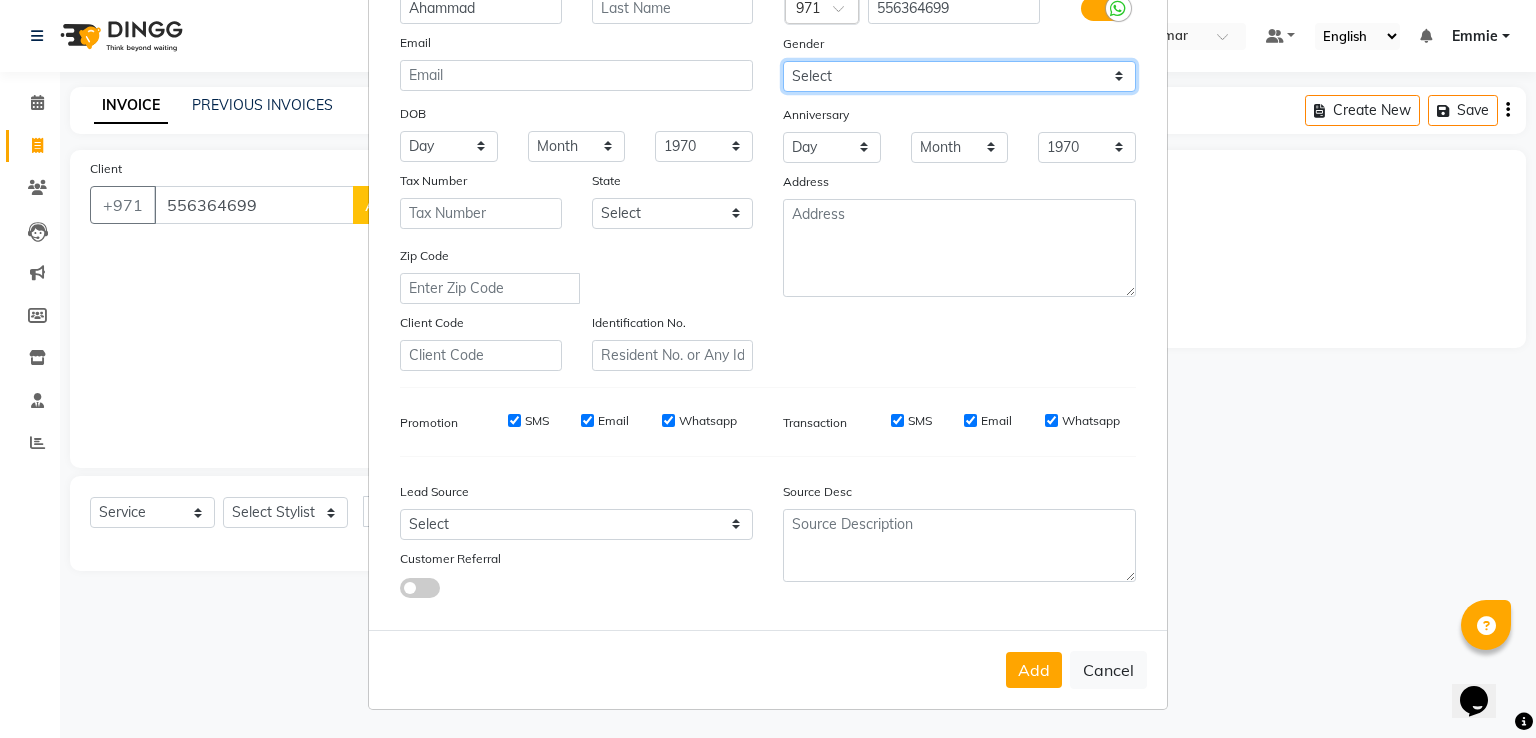 select on "male" 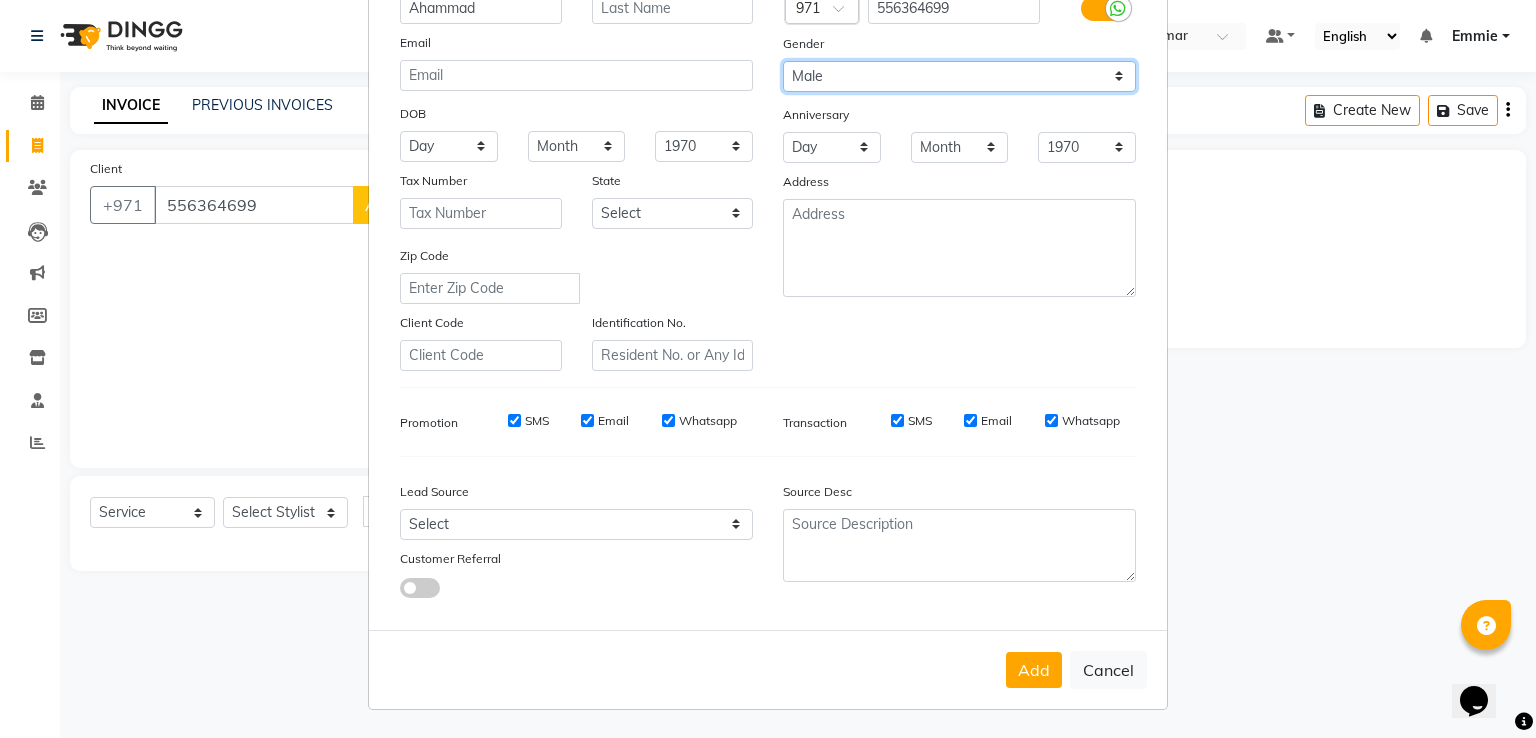 click on "Select Male Female Other Prefer Not To Say" at bounding box center [959, 76] 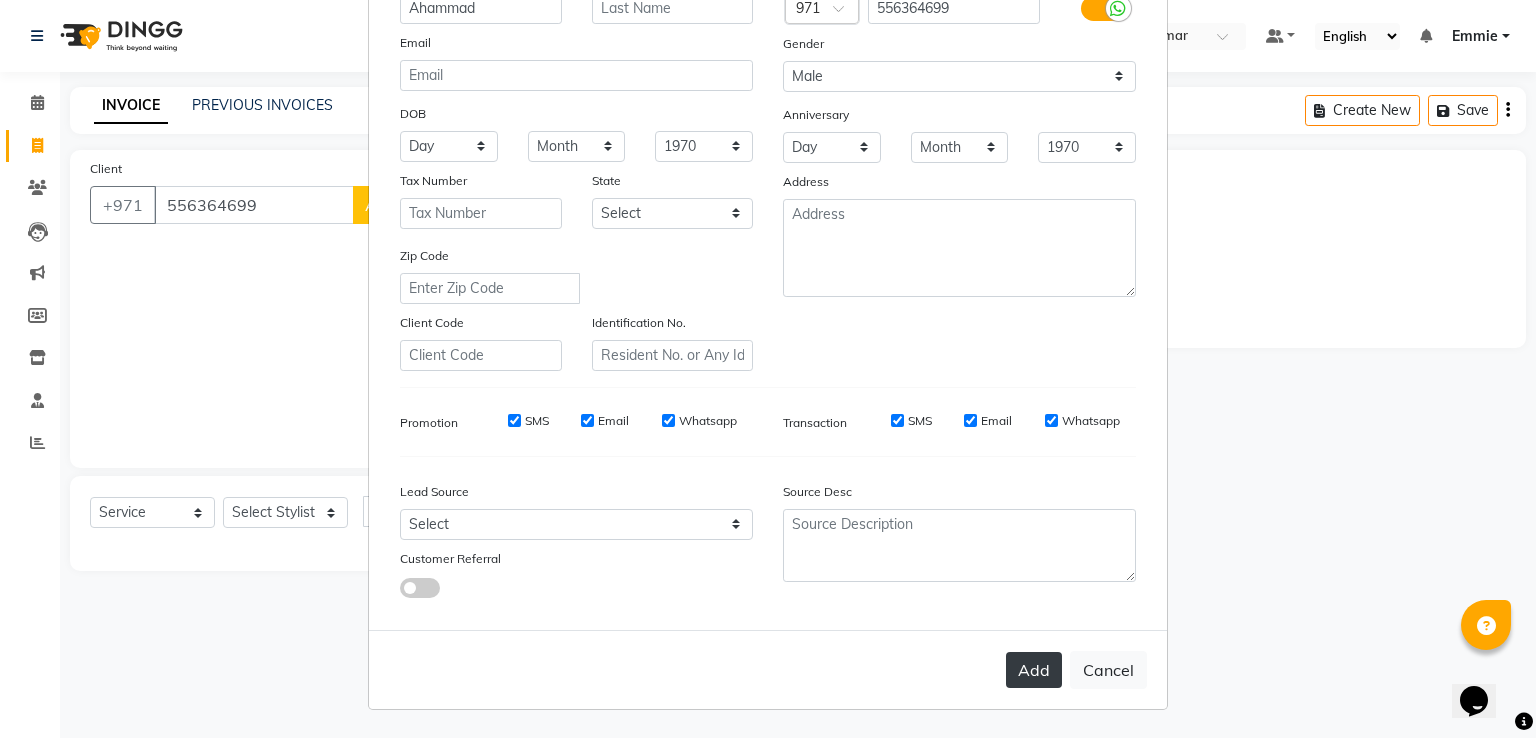click on "Add" at bounding box center [1034, 670] 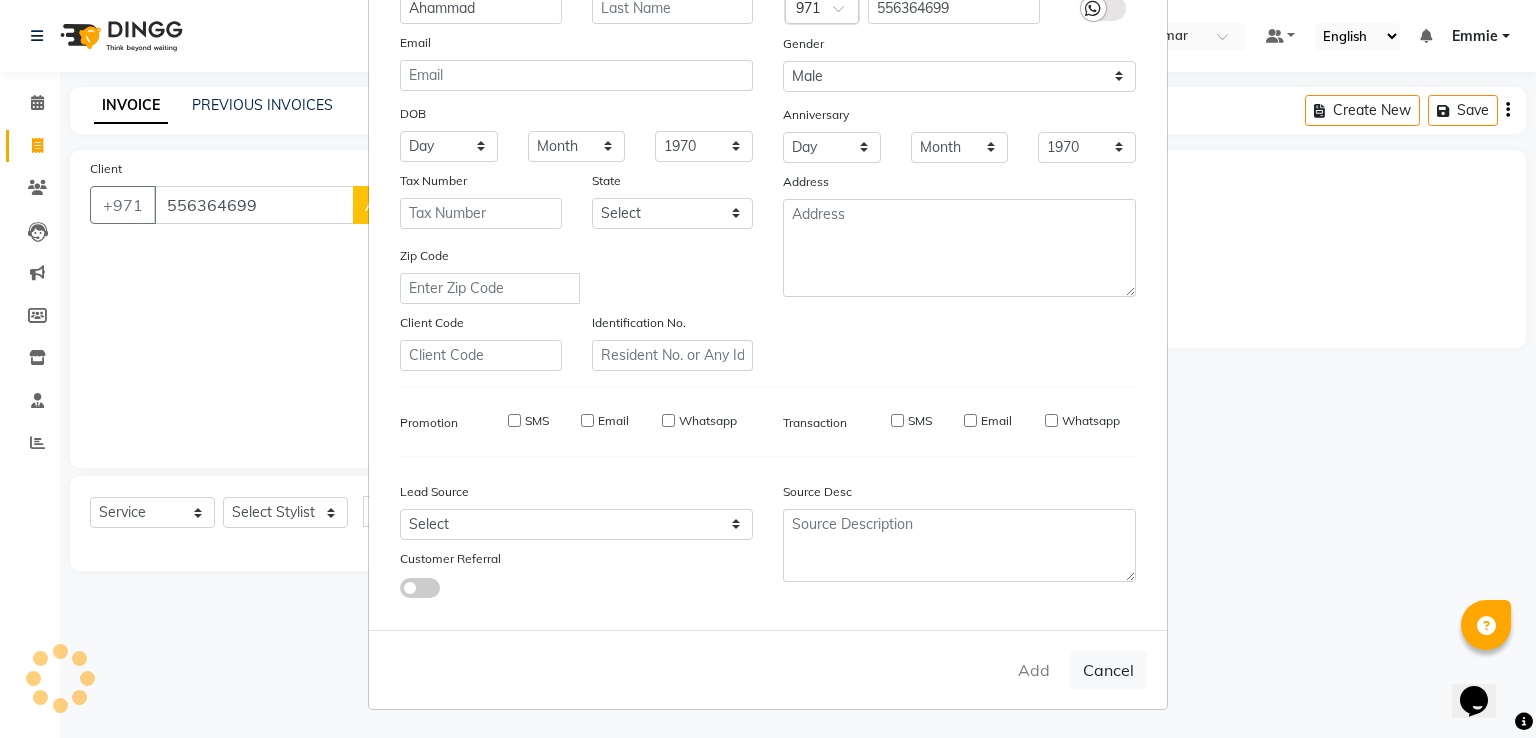 type 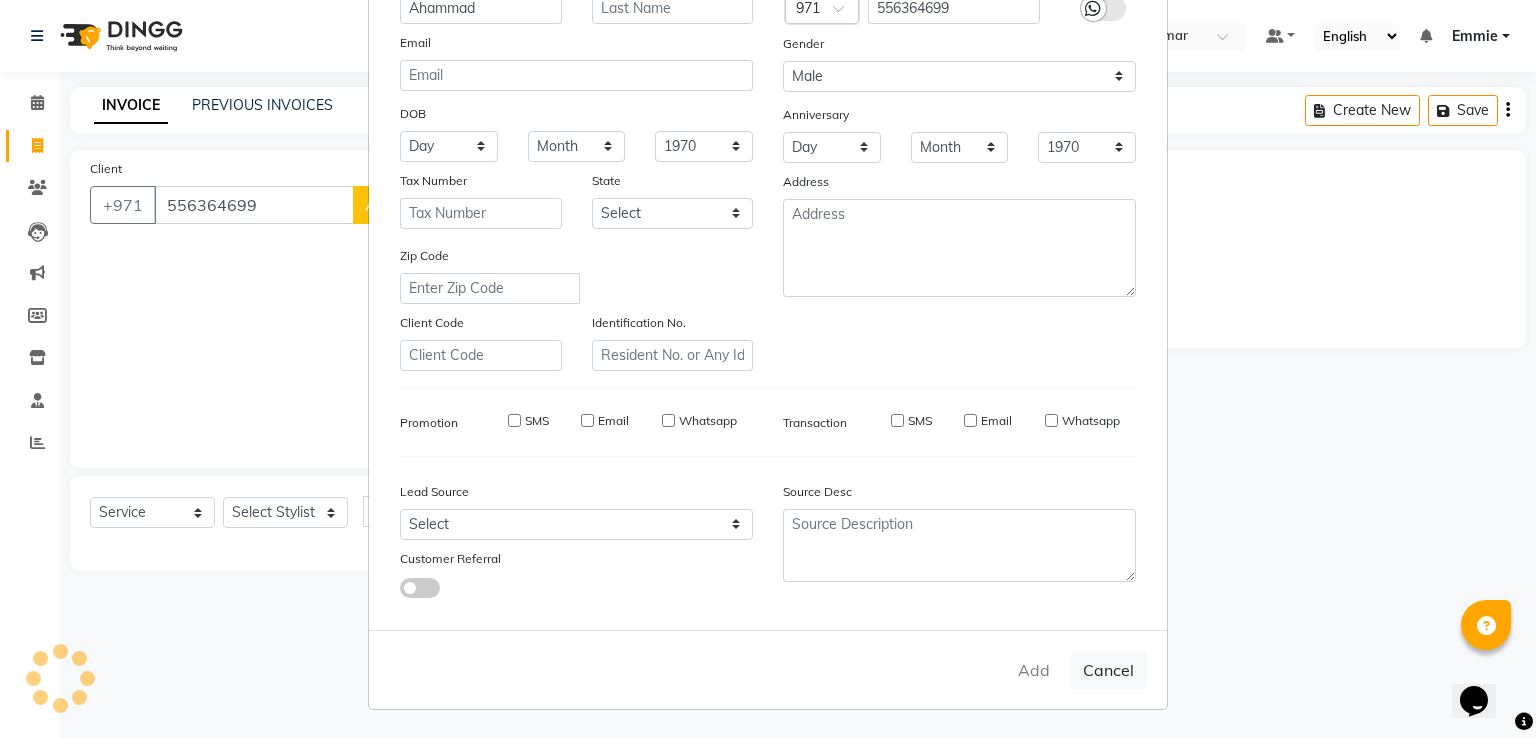 select 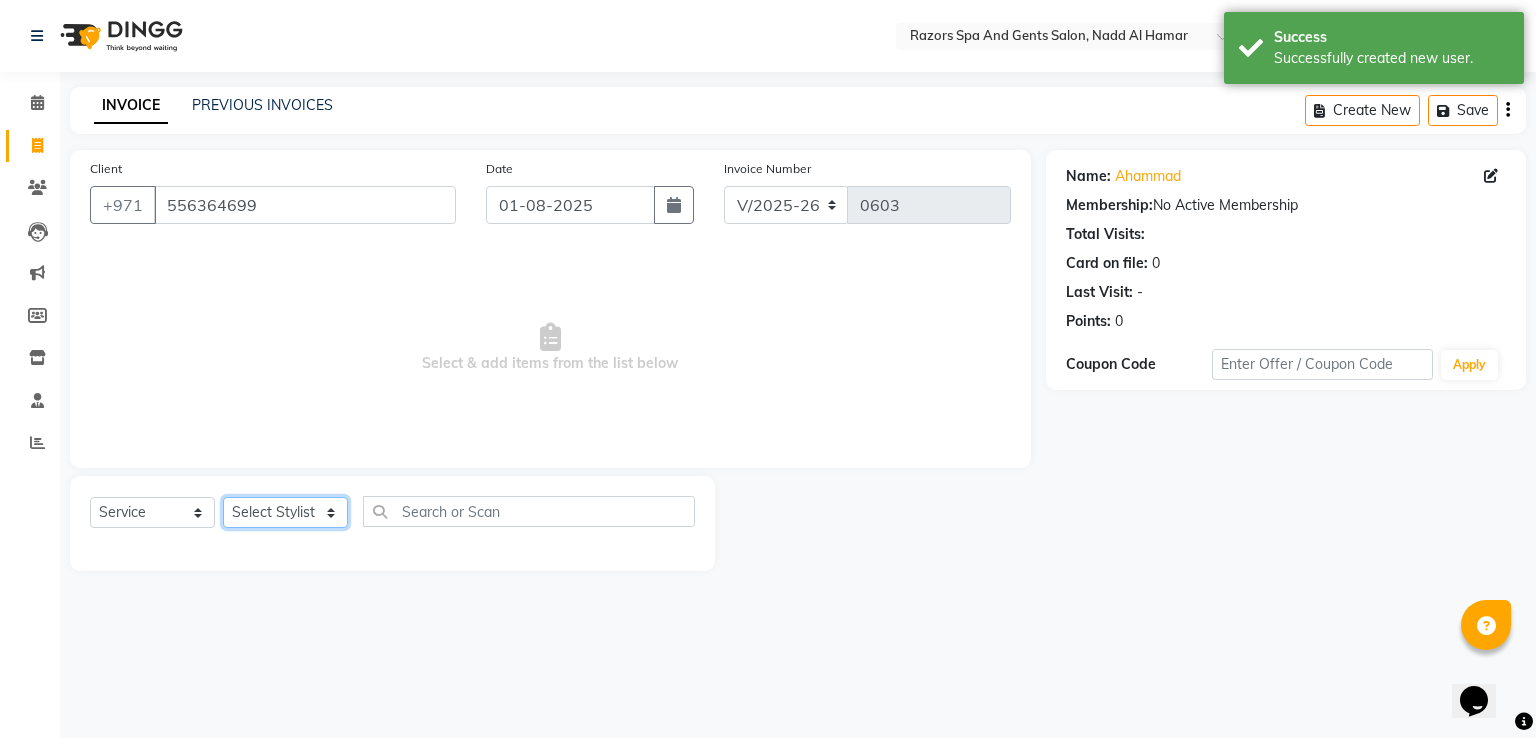 click on "Select Stylist [FIRST] [LAST] [FIRST] [LAST] [FIRST] [LAST] [FIRST] [LAST] [FIRST] [LAST] [FIRST] [LAST] [FIRST] [LAST] [FIRST] [LAST] [FIRST] [LAST]" 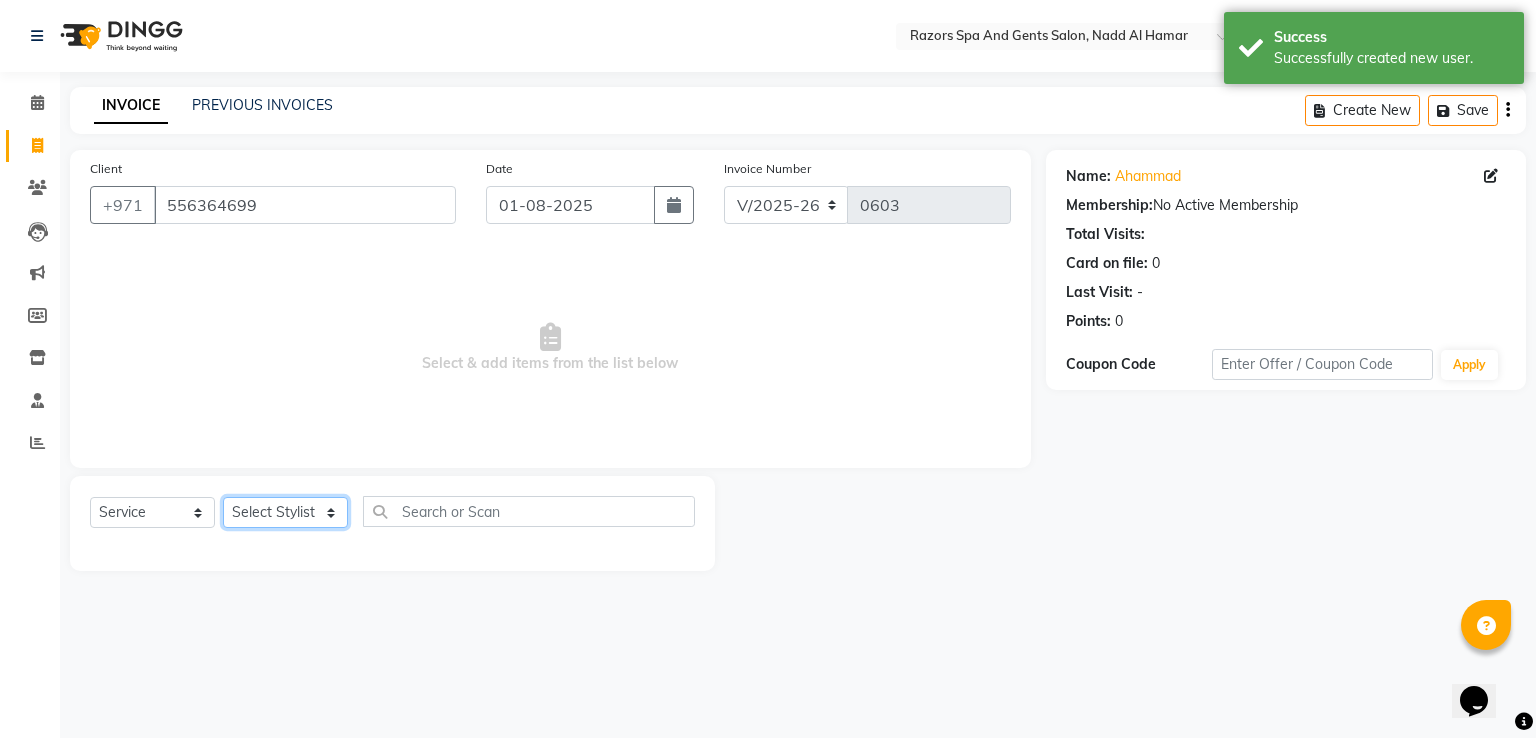 select on "84057" 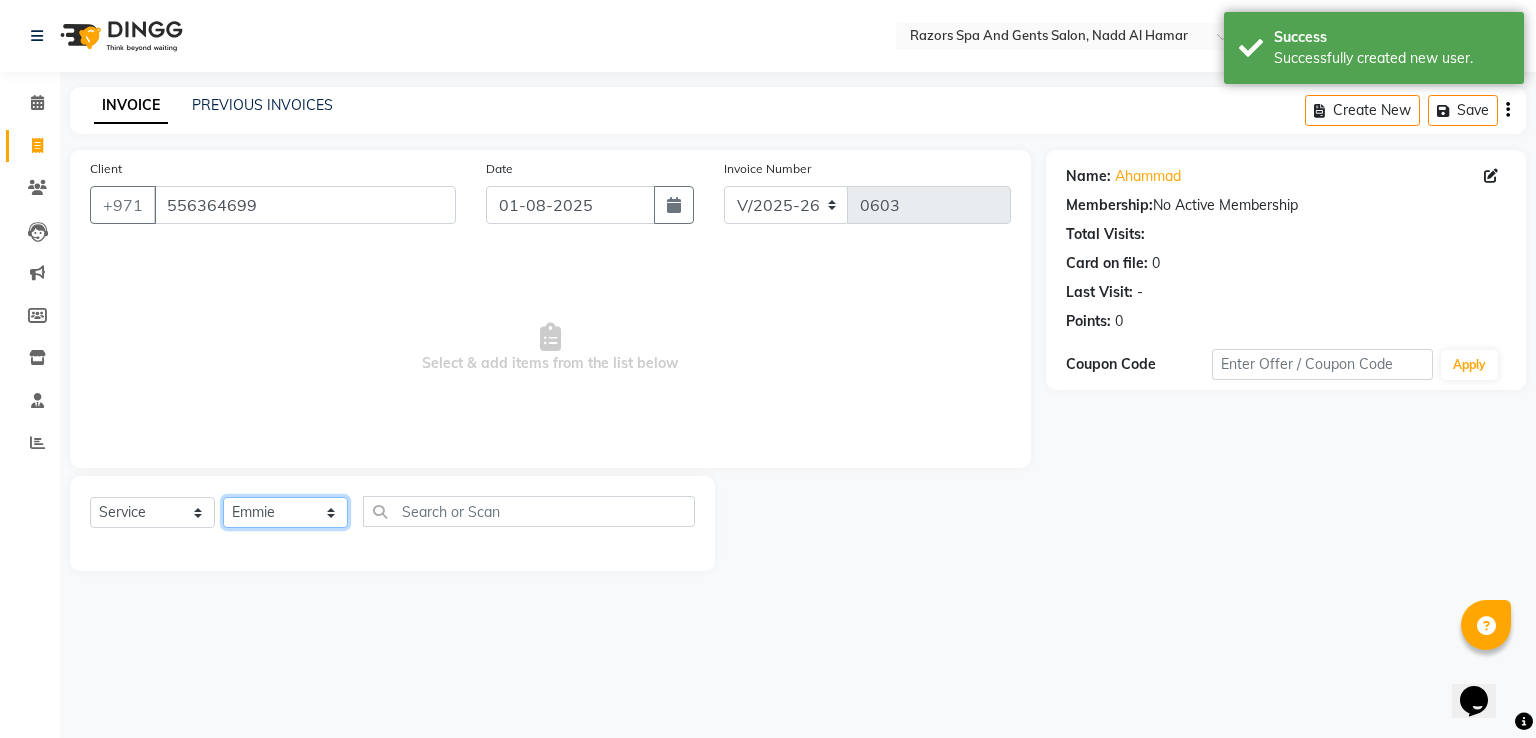 click on "Select Stylist [FIRST] [LAST] [FIRST] [LAST] [FIRST] [LAST] [FIRST] [LAST] [FIRST] [LAST] [FIRST] [LAST] [FIRST] [LAST] [FIRST] [LAST] [FIRST] [LAST]" 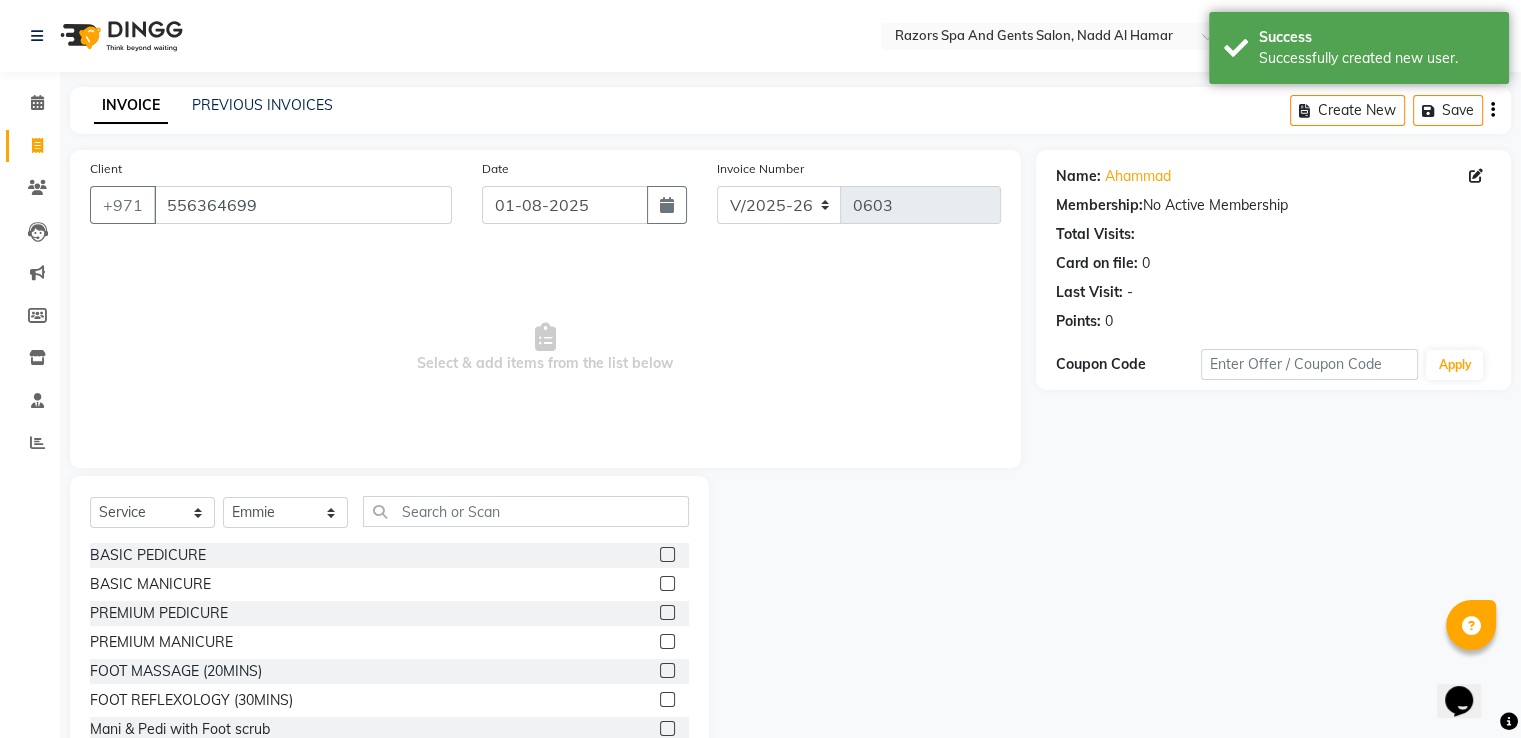 click 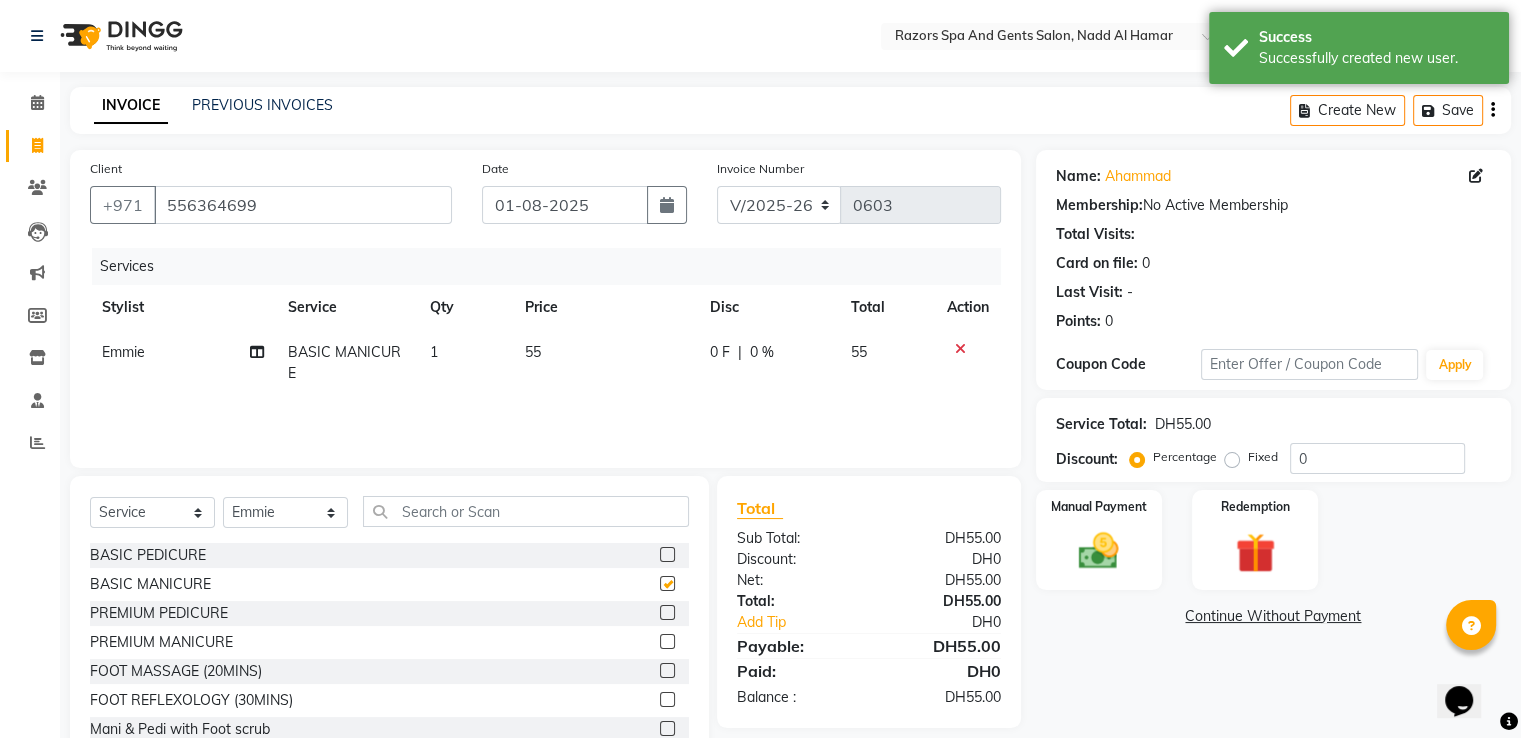 checkbox on "false" 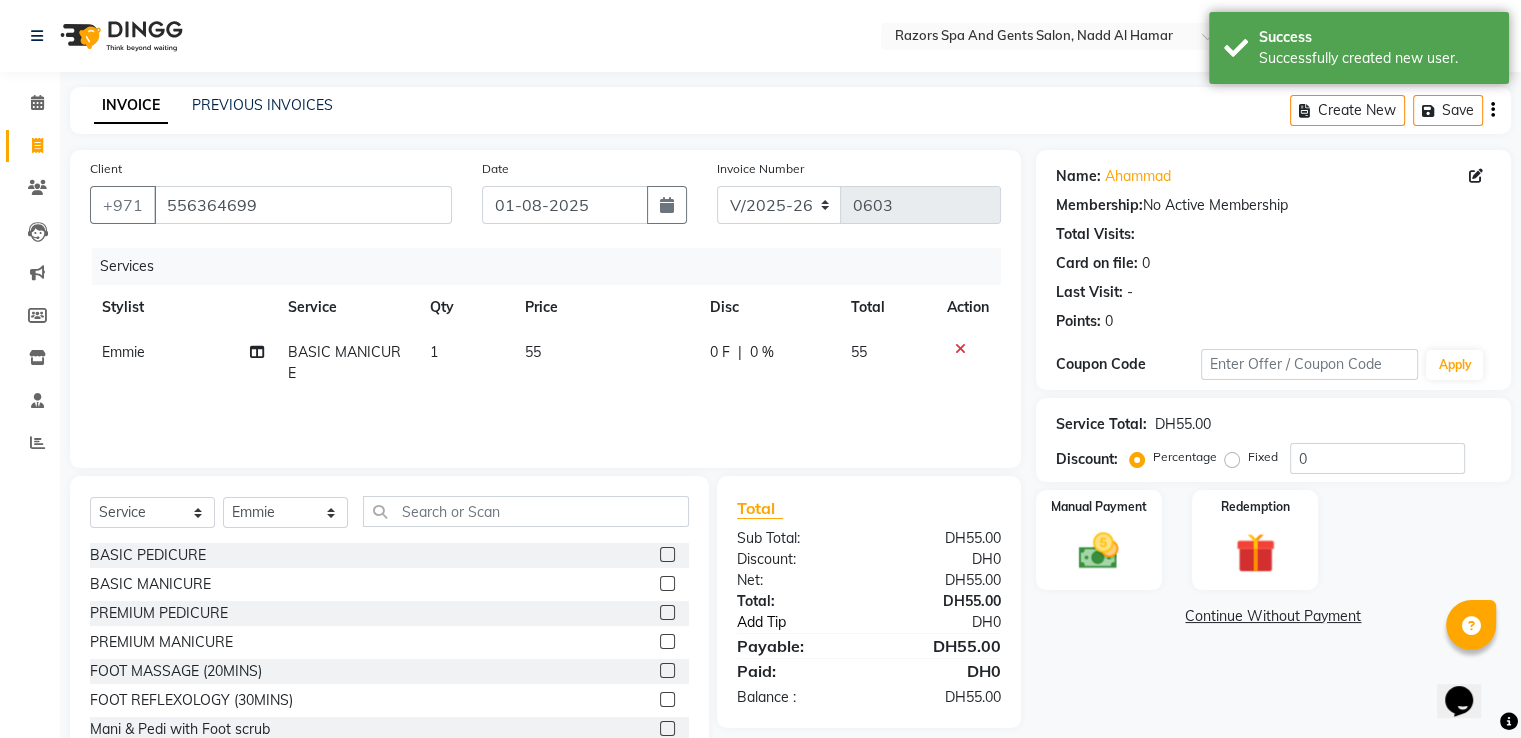 click on "Add Tip" 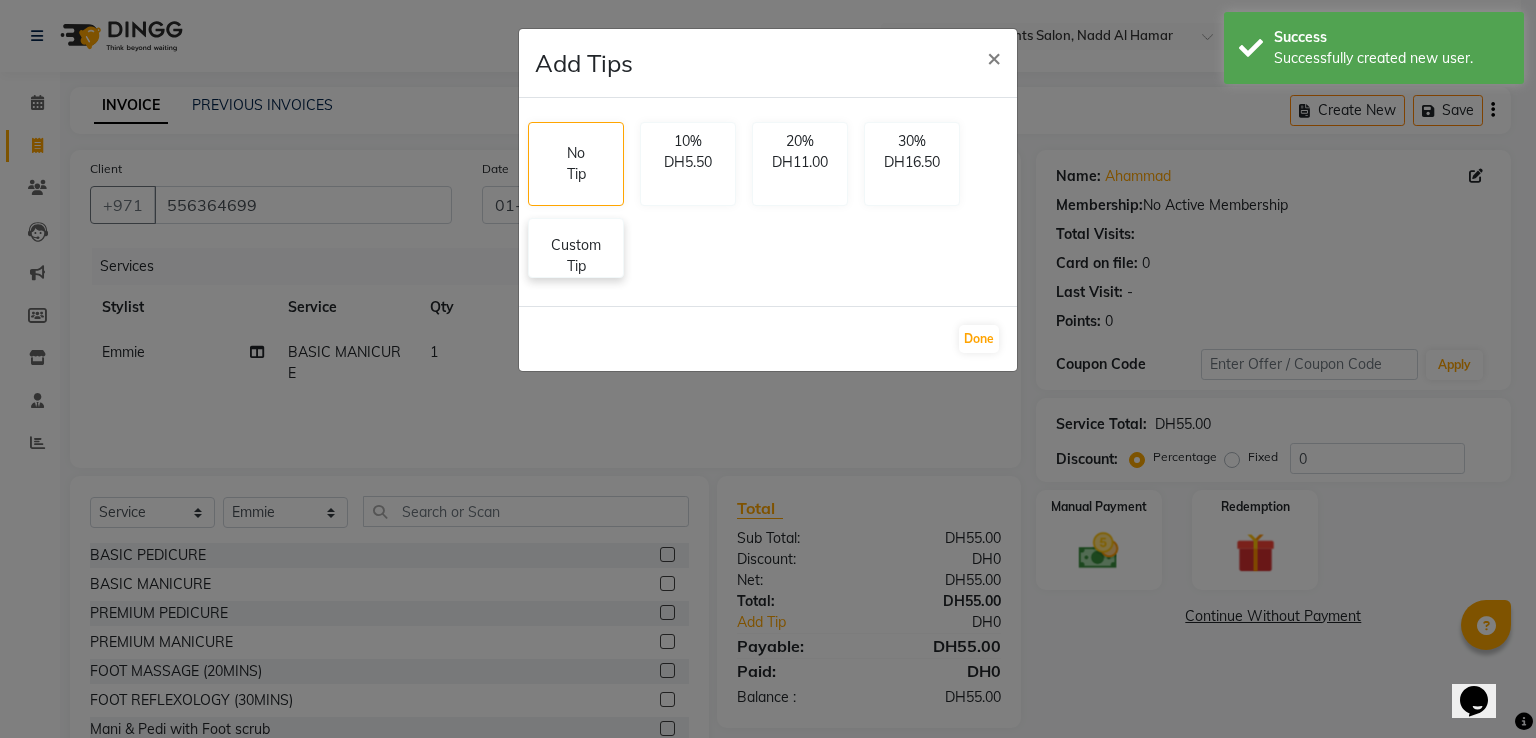 click on "Custom Tip" 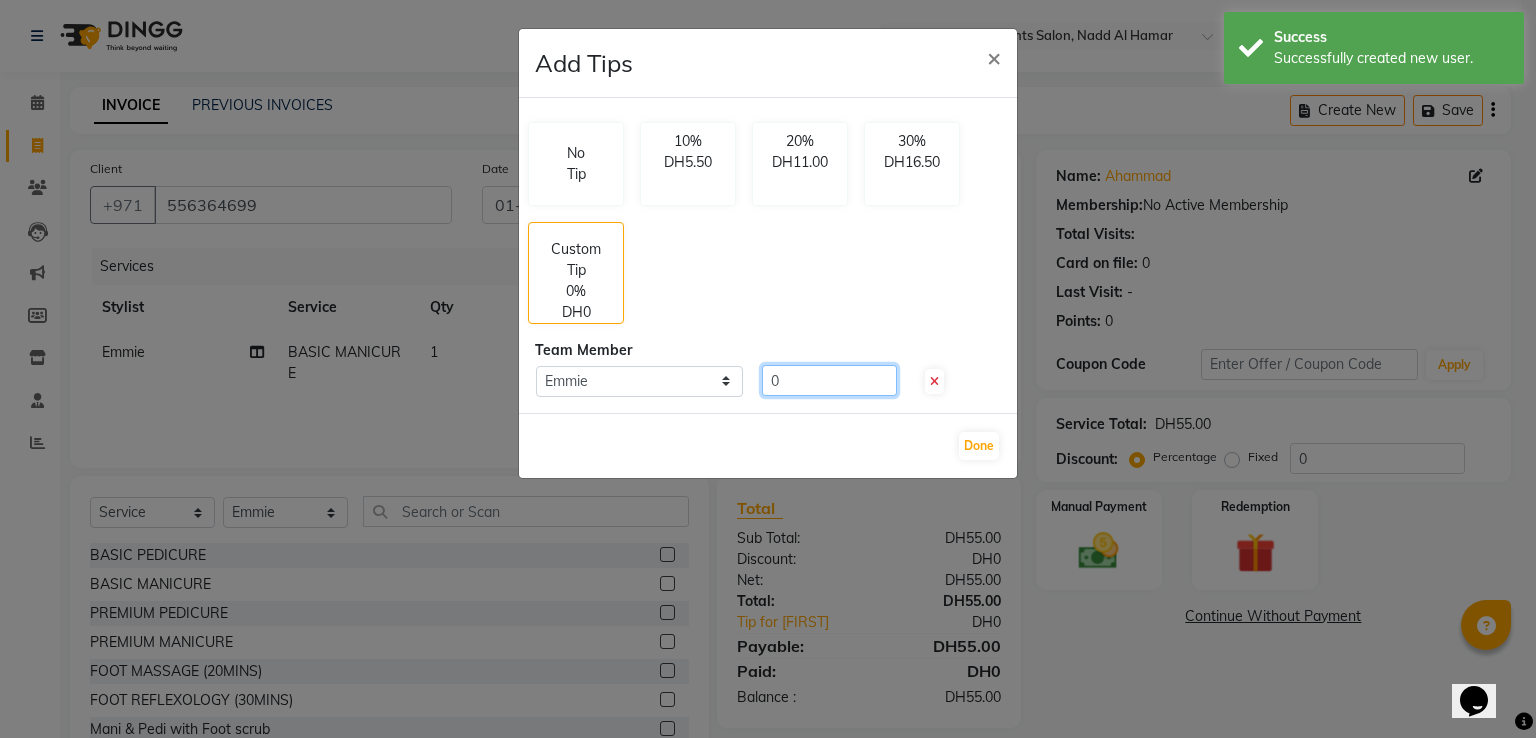 click on "0" 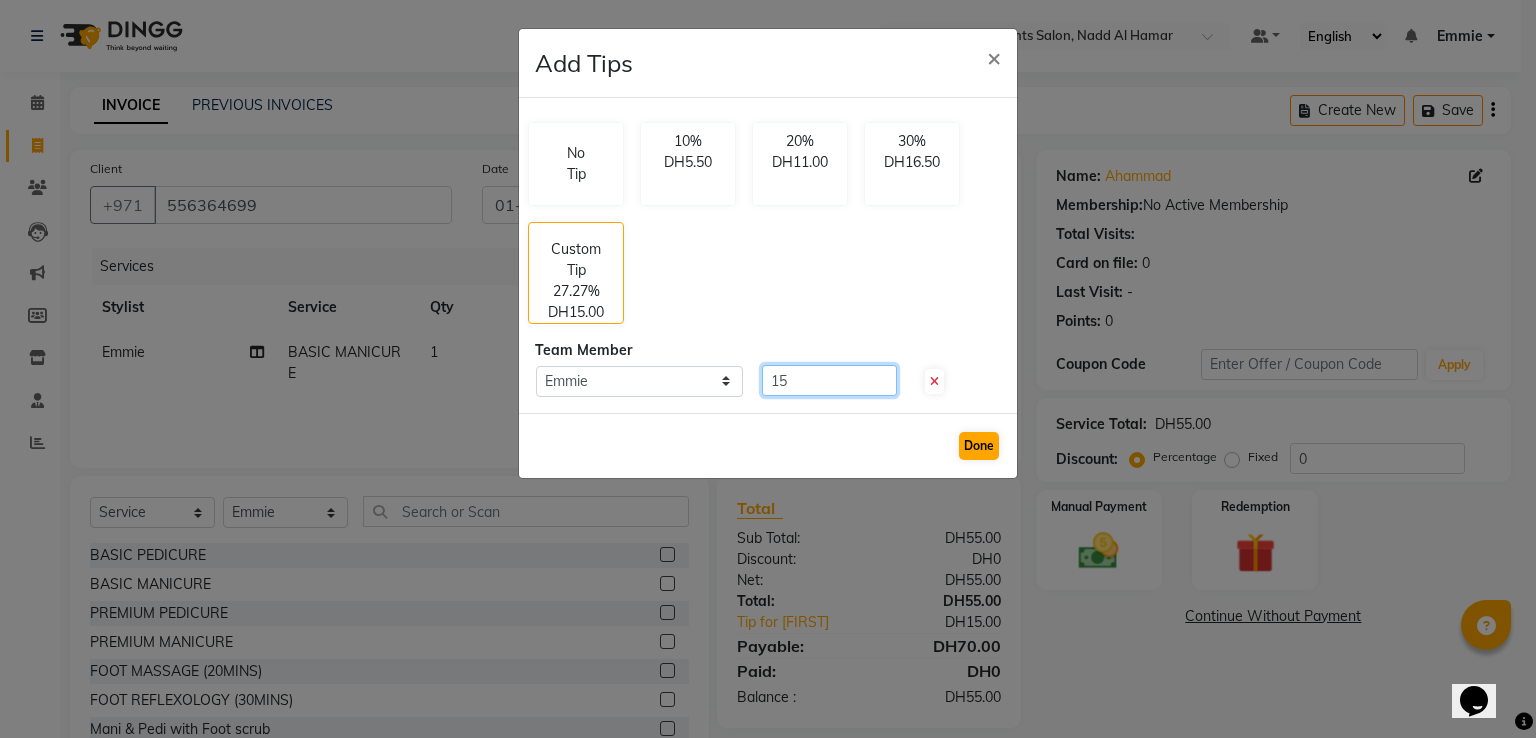 type on "15" 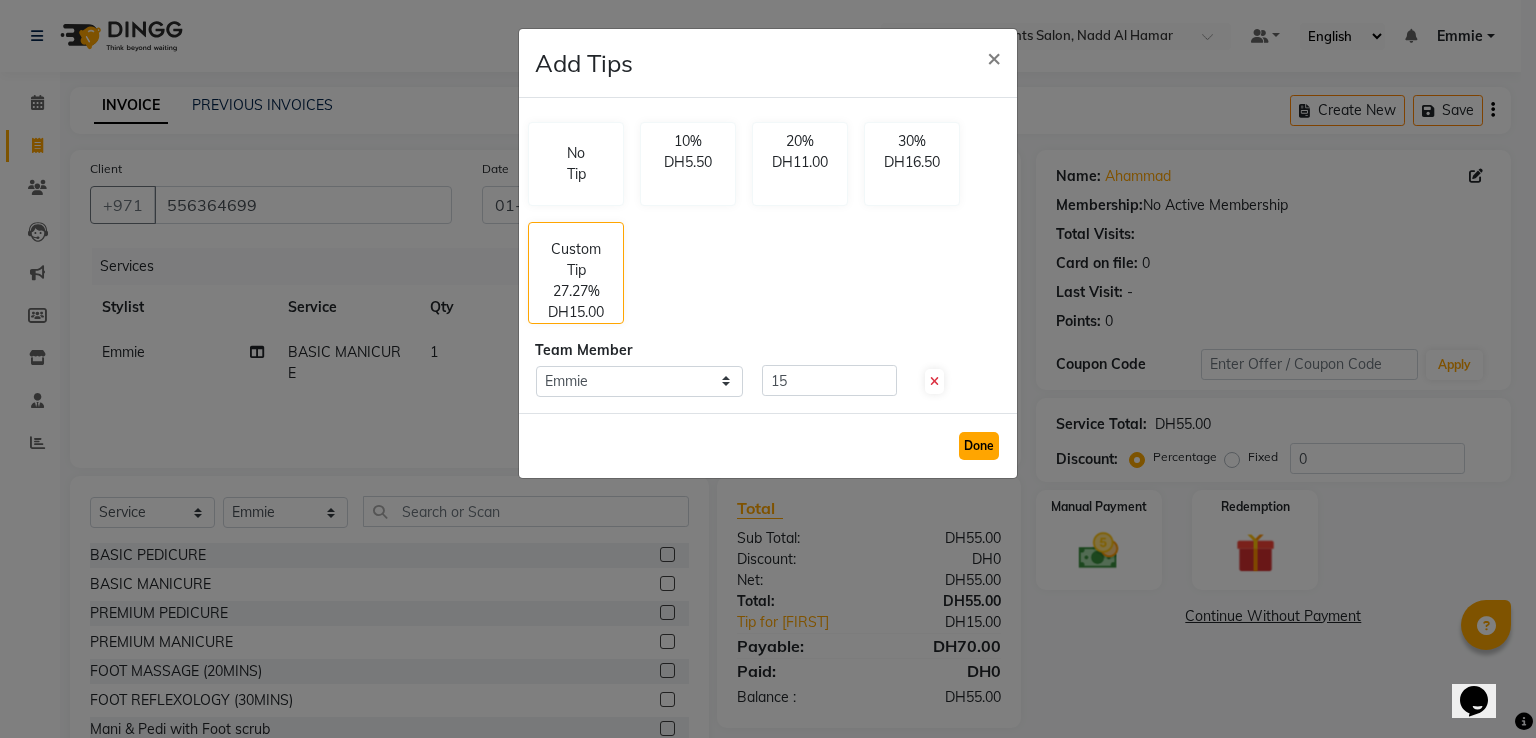 click on "Done" 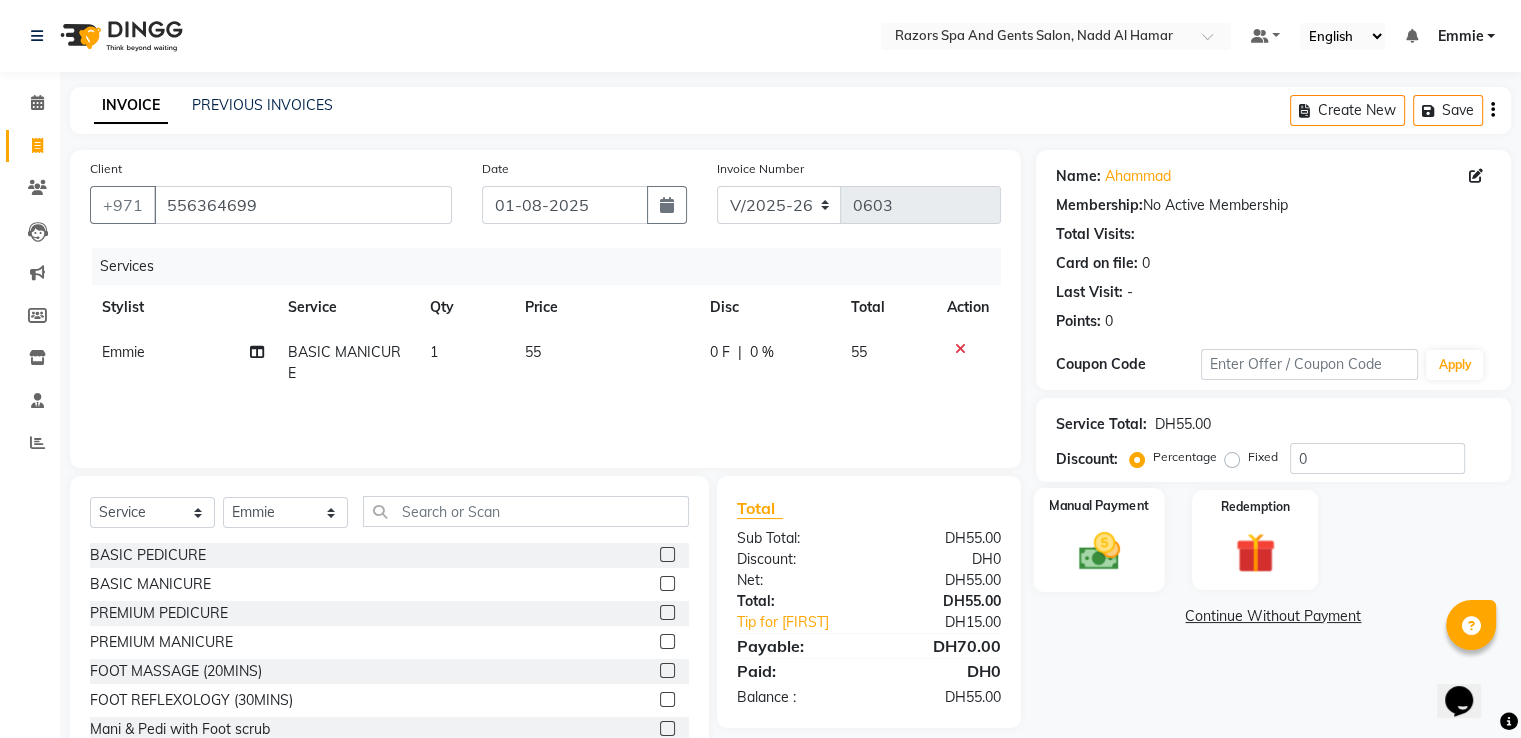 click 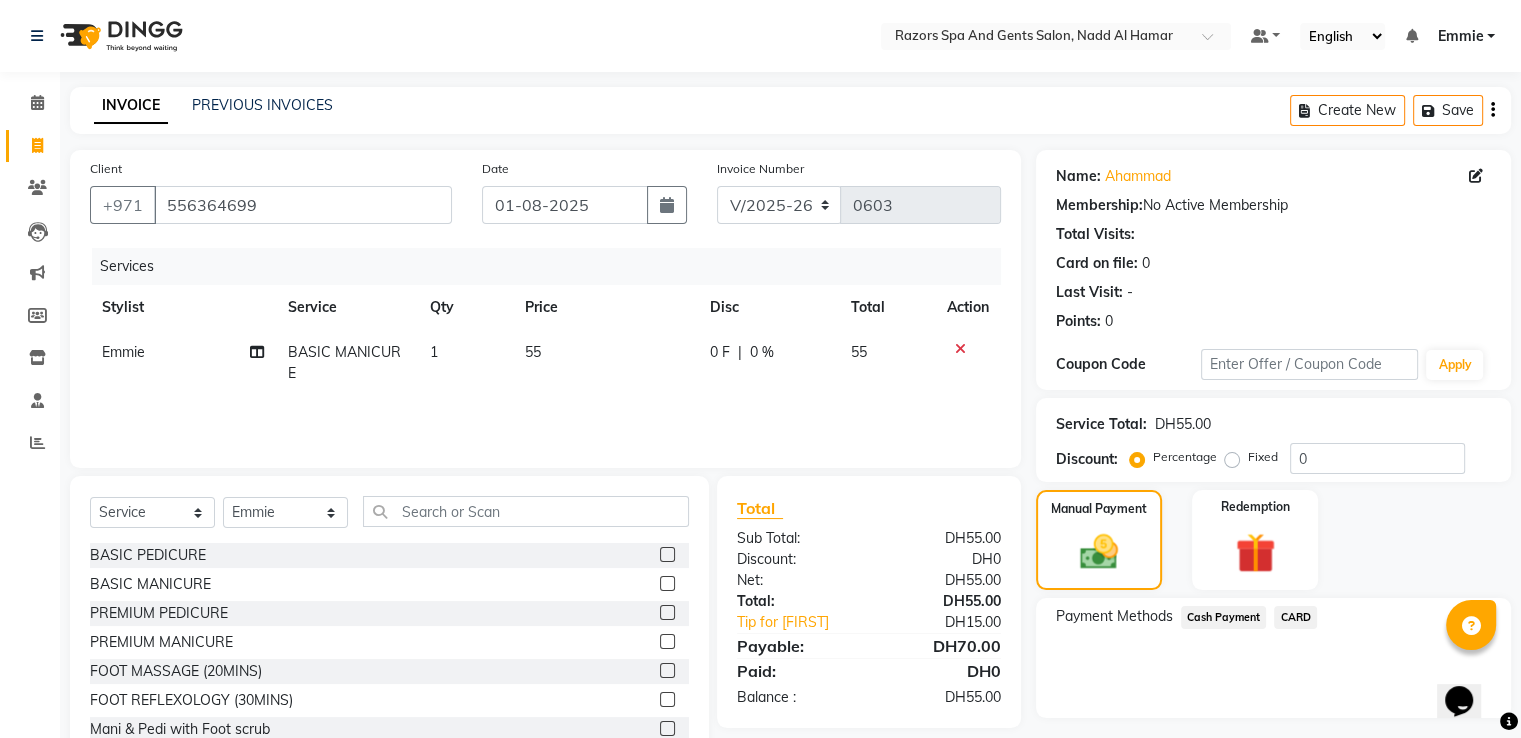 click on "CARD" 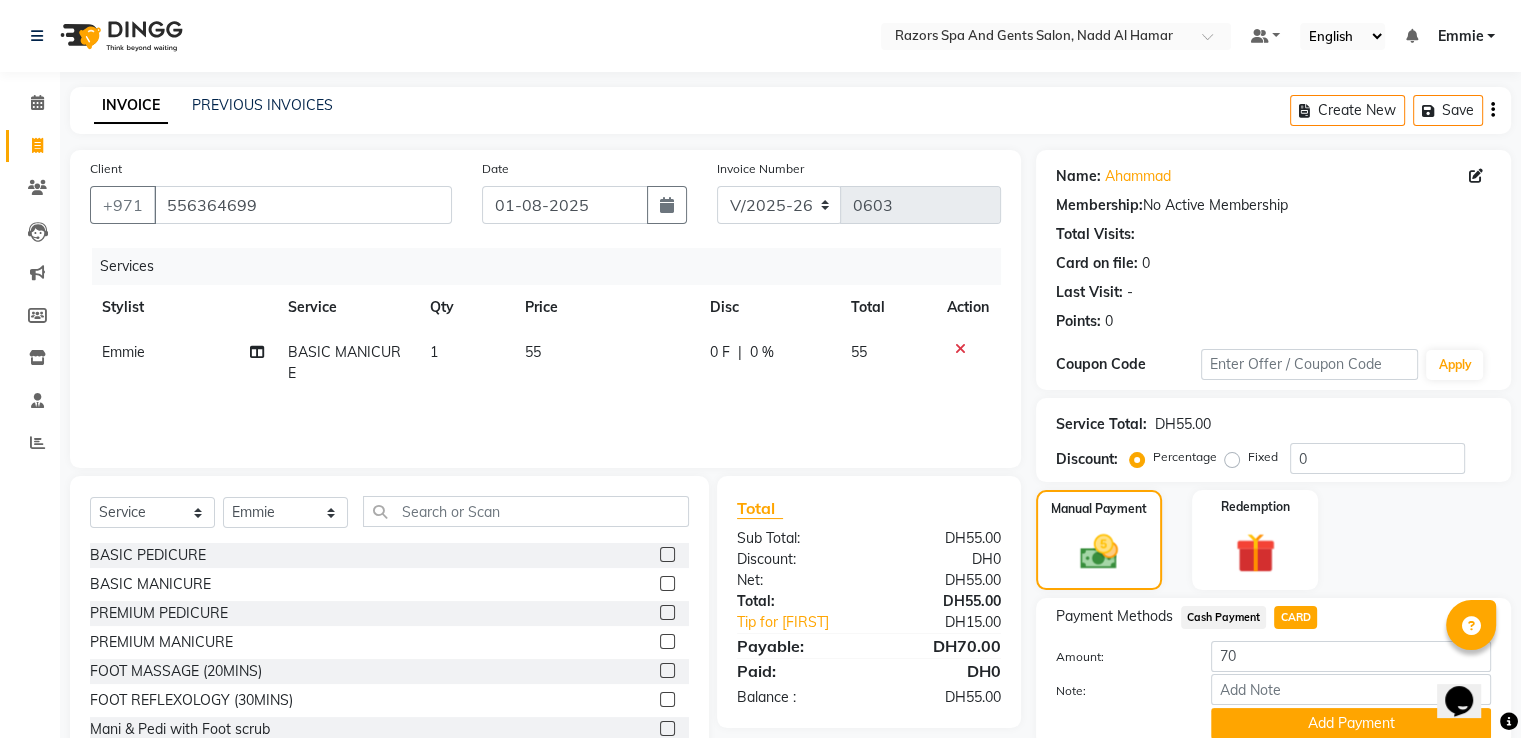scroll, scrollTop: 81, scrollLeft: 0, axis: vertical 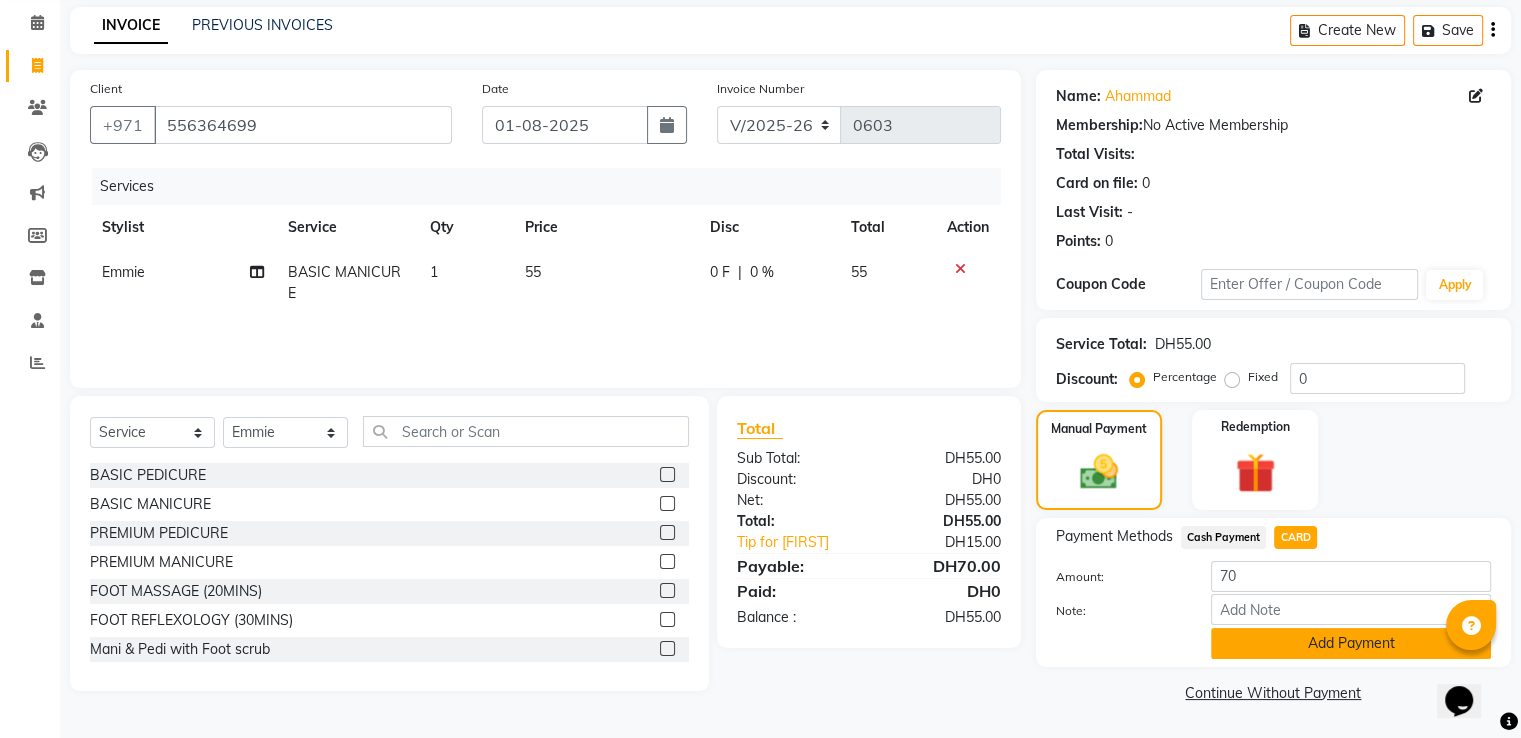 click on "Add Payment" 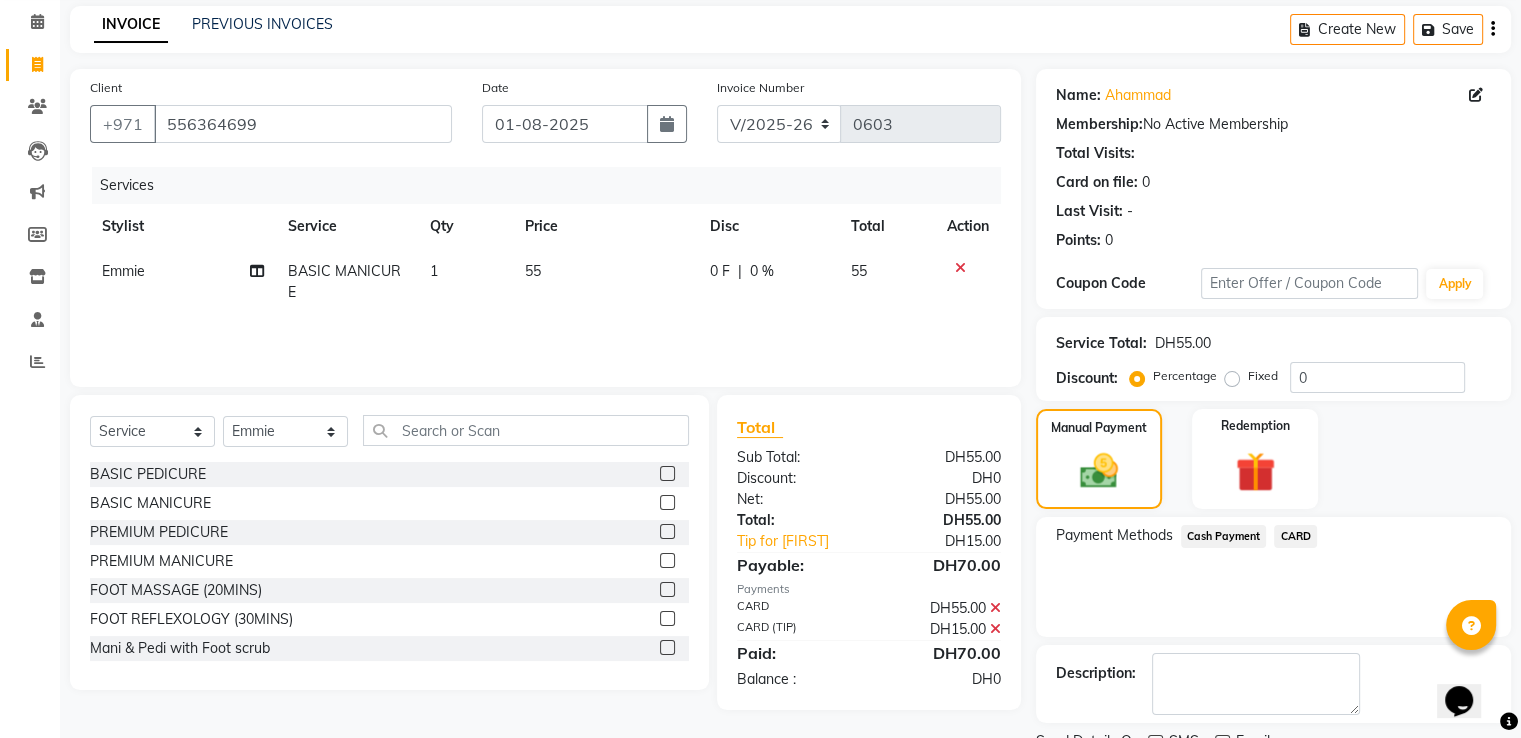 scroll, scrollTop: 163, scrollLeft: 0, axis: vertical 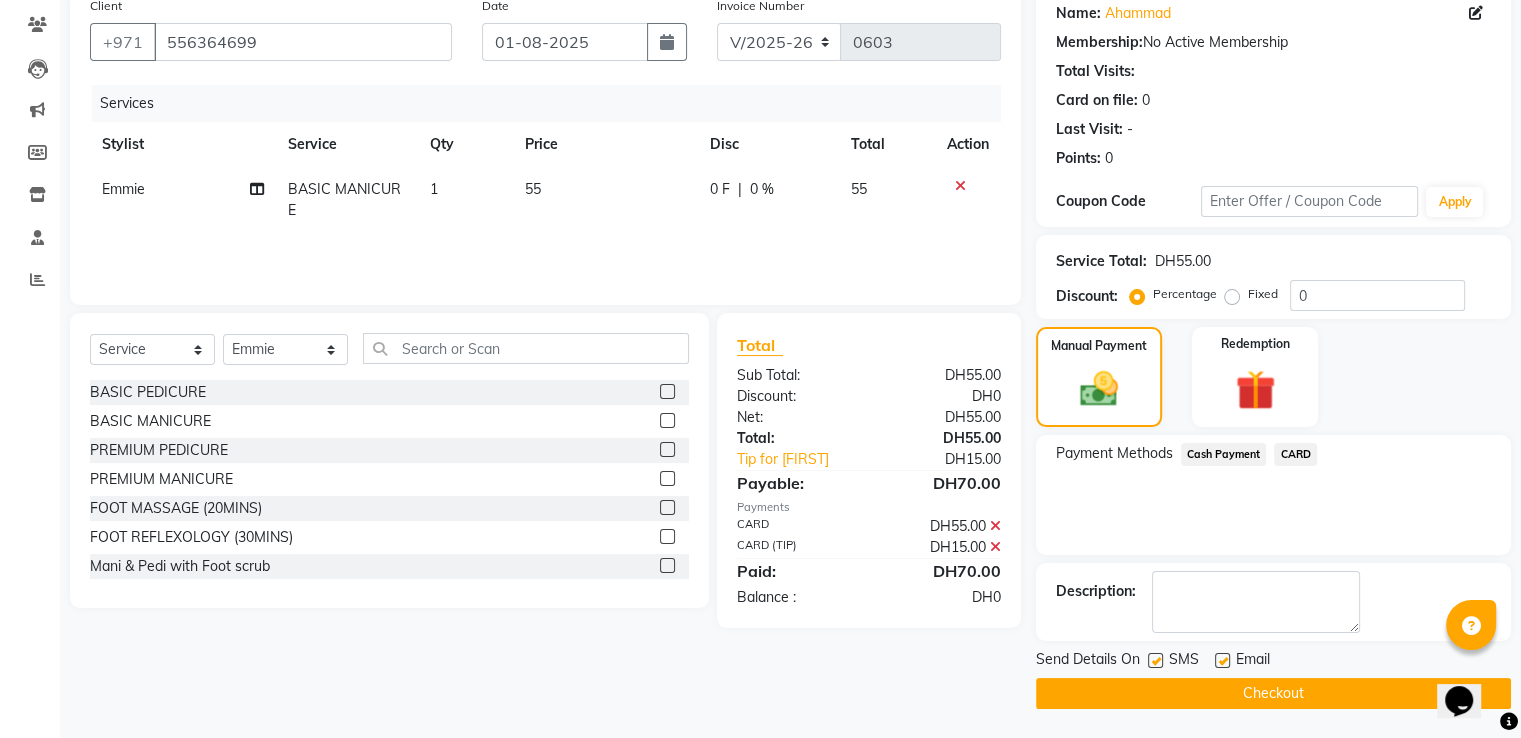 click on "Checkout" 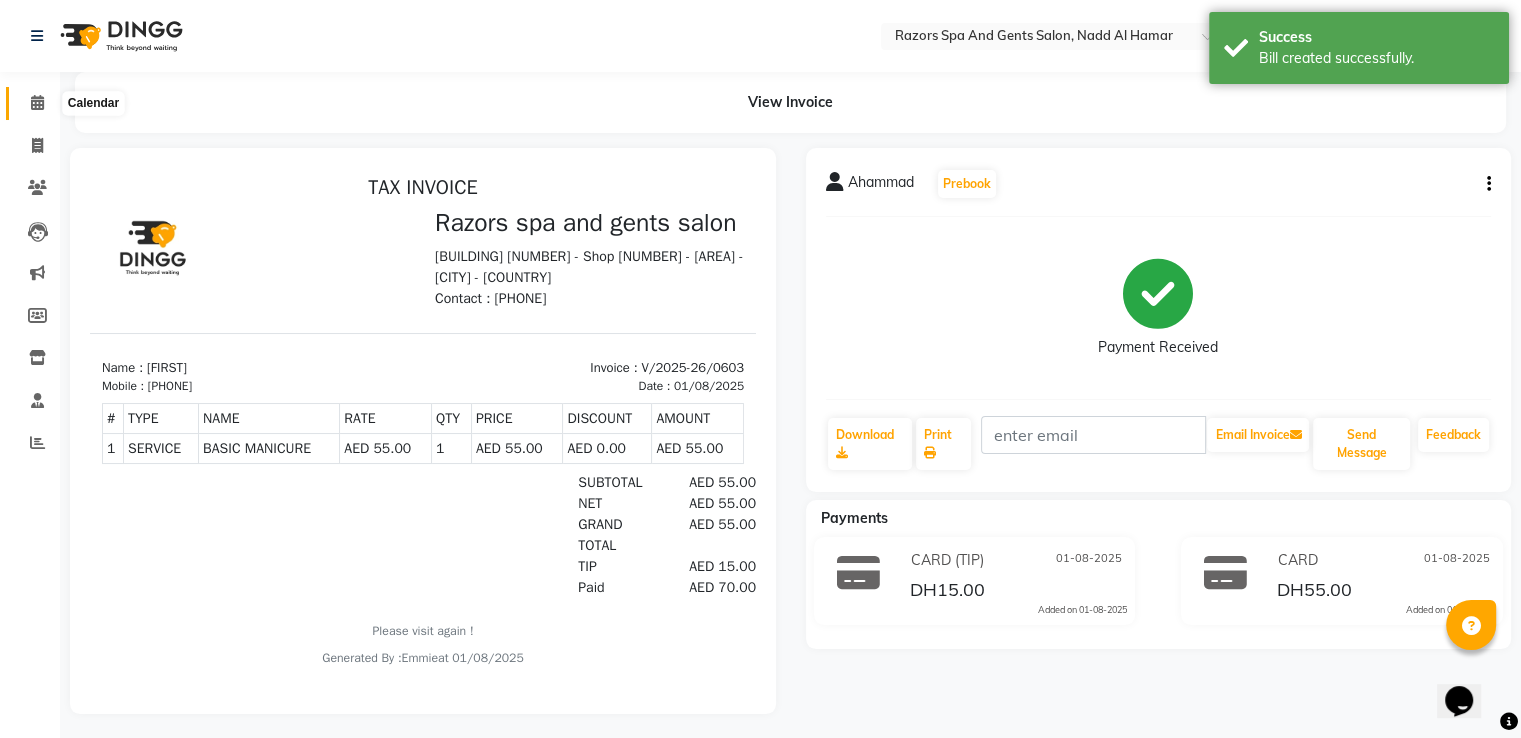 scroll, scrollTop: 0, scrollLeft: 0, axis: both 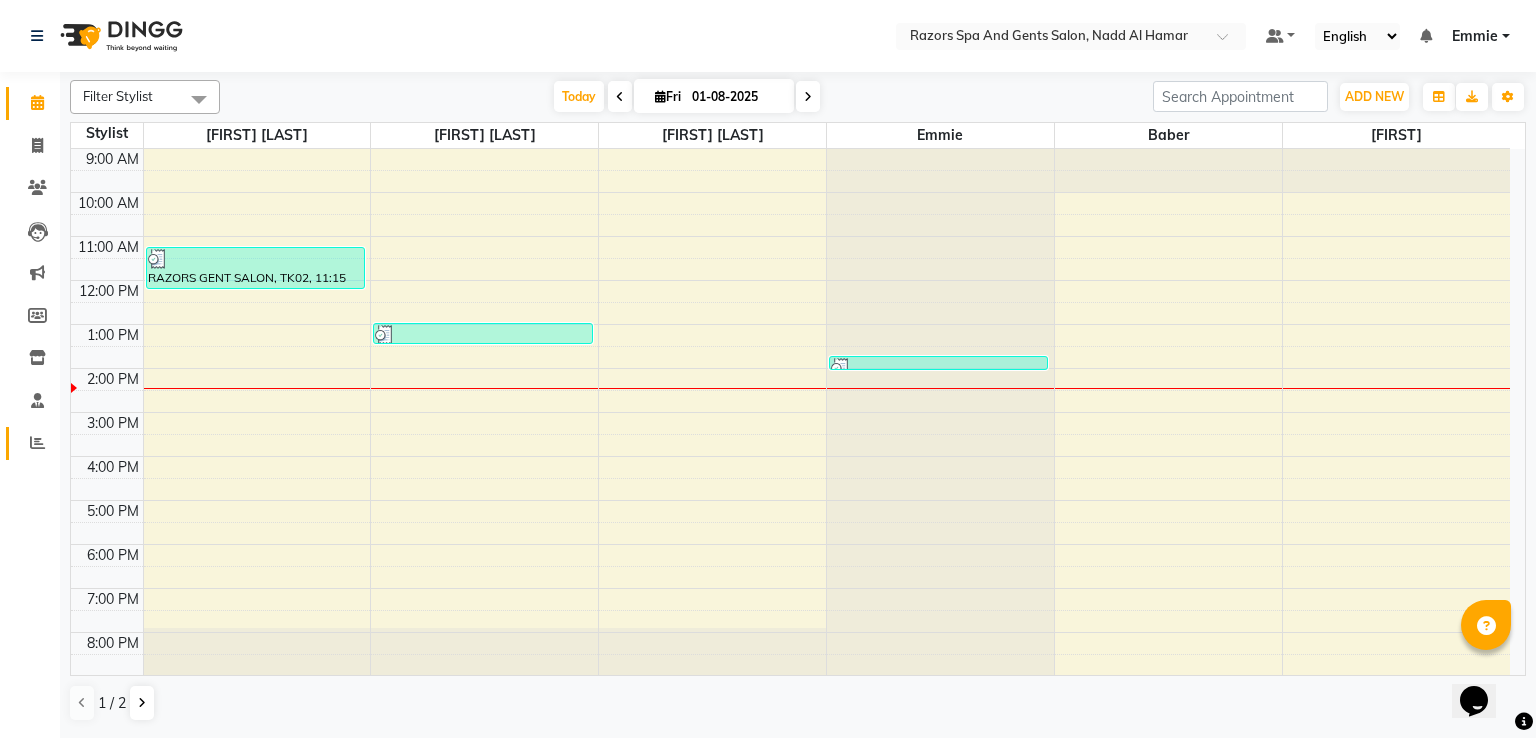 click 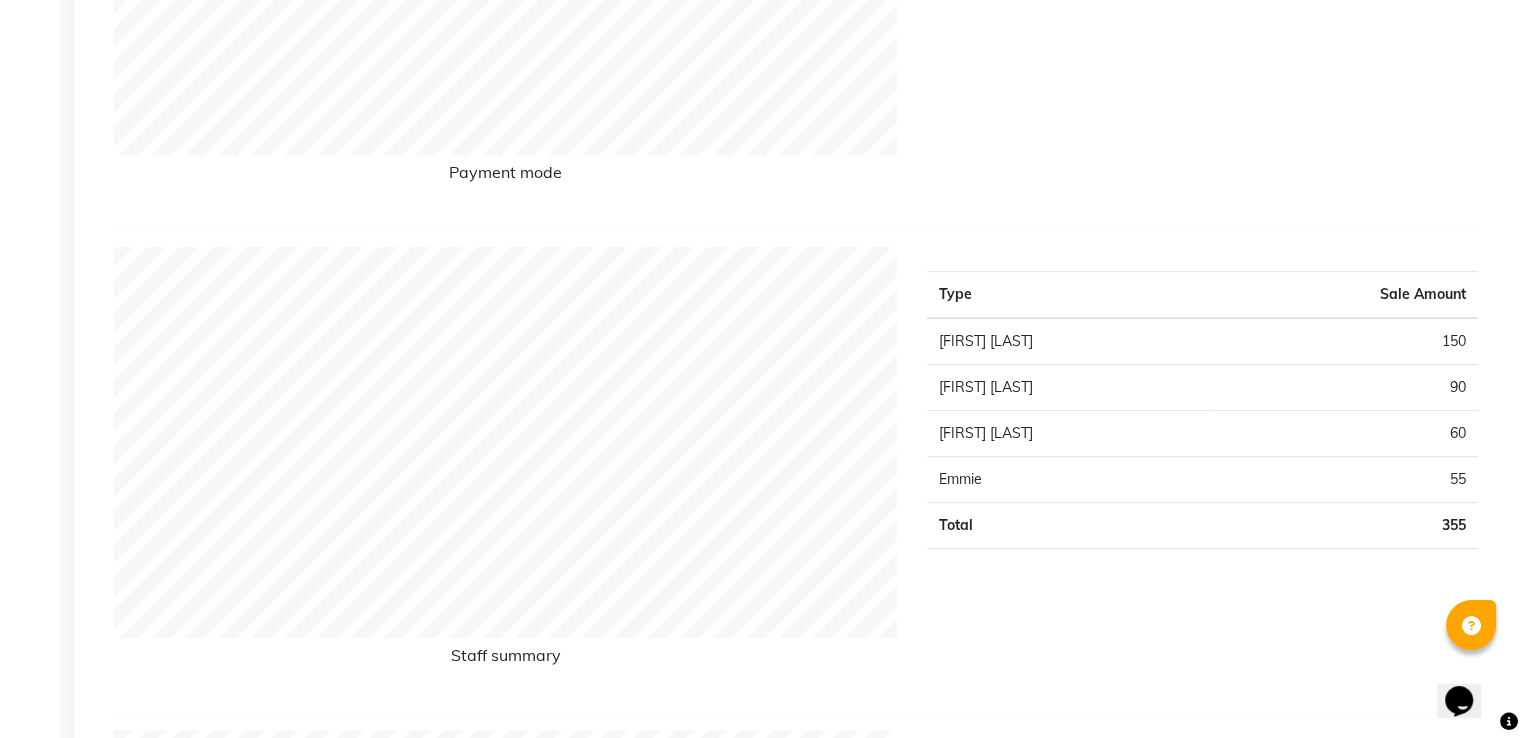 scroll, scrollTop: 560, scrollLeft: 0, axis: vertical 